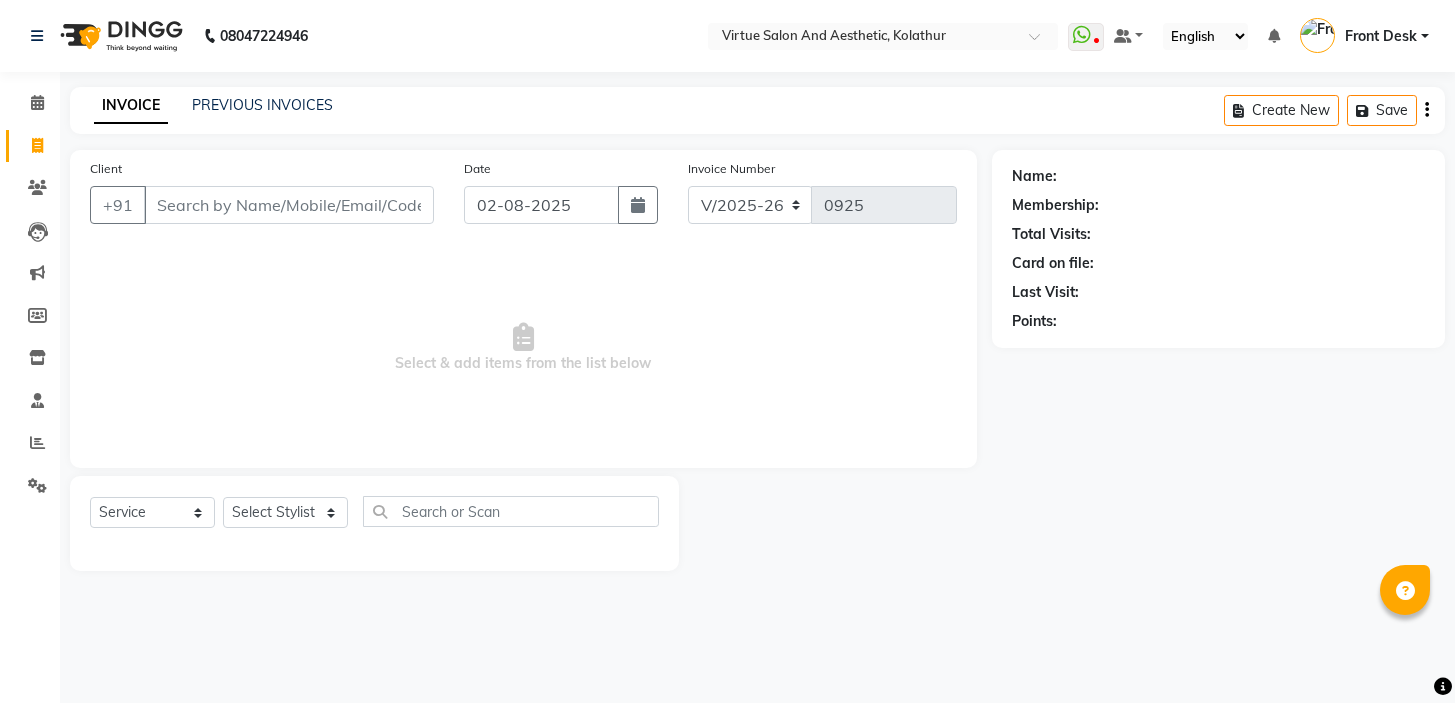 select on "7053" 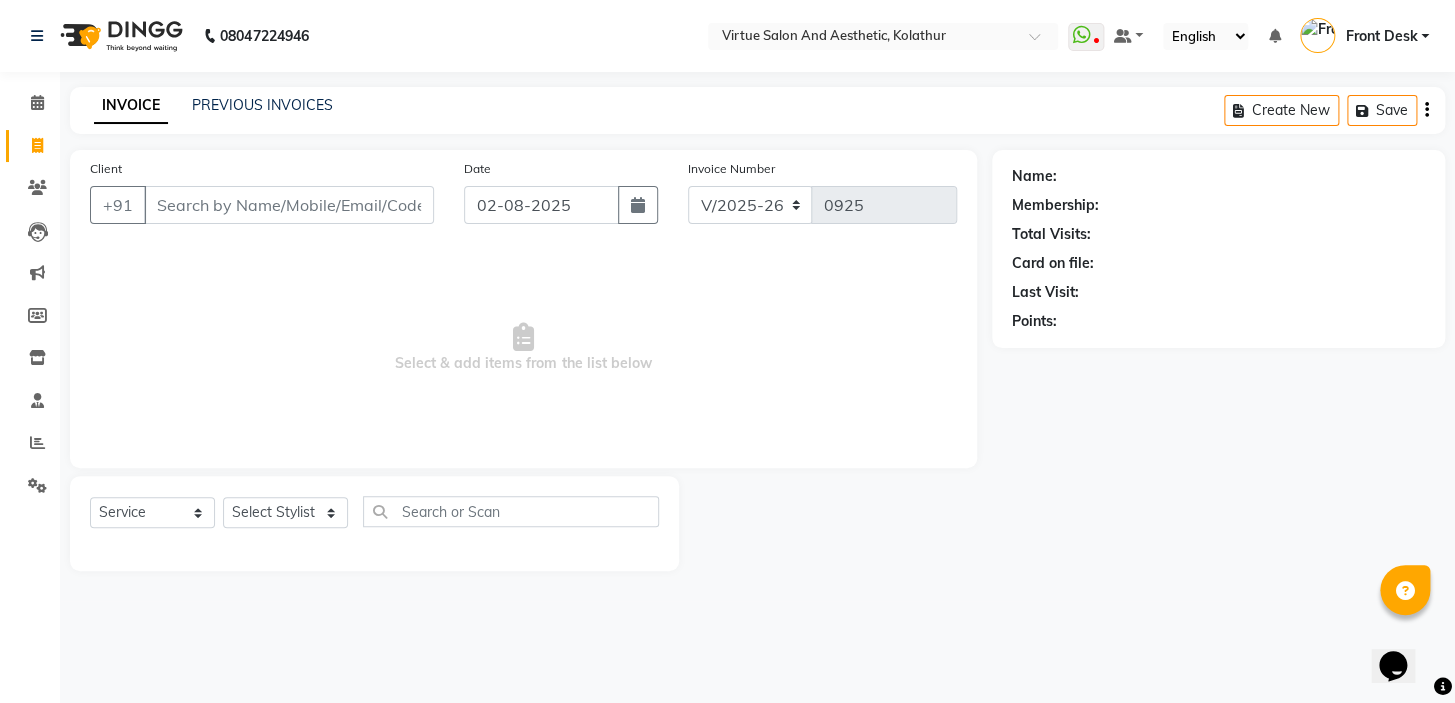 scroll, scrollTop: 0, scrollLeft: 0, axis: both 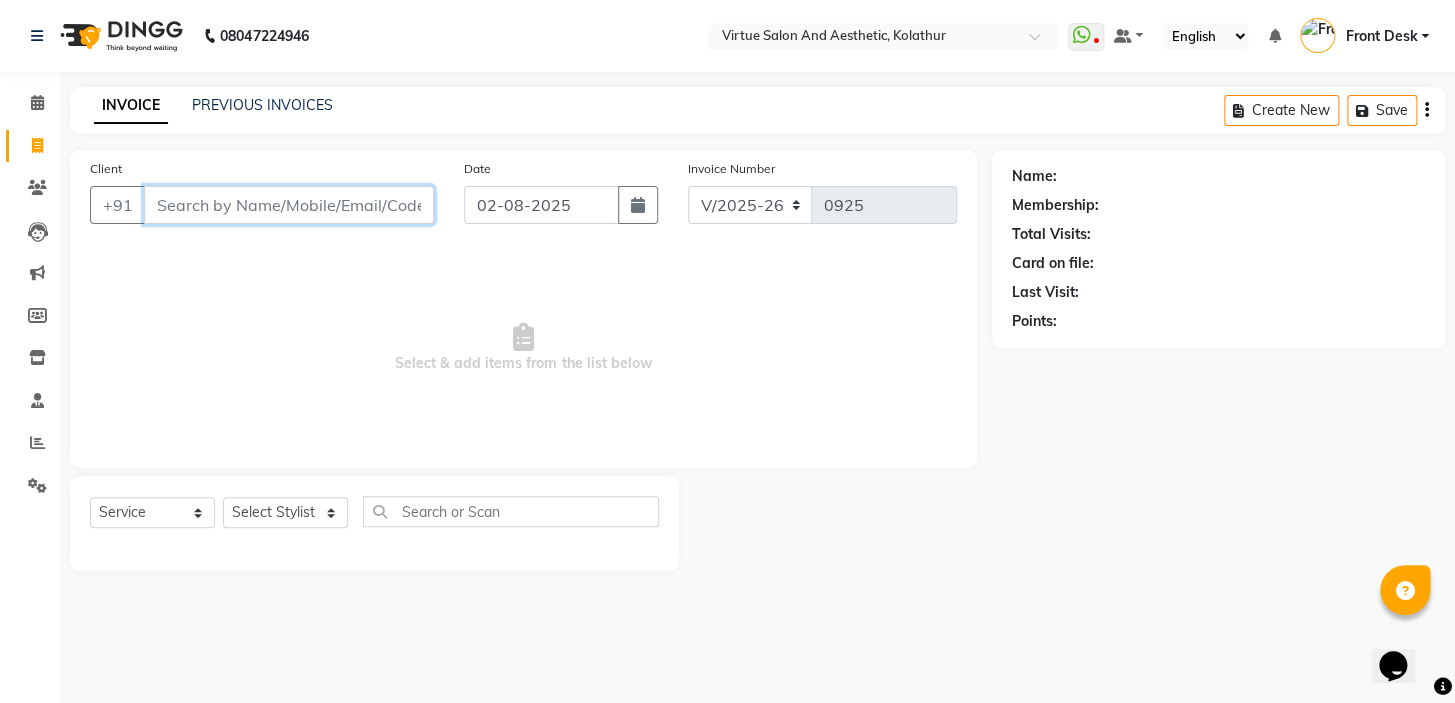 click on "Client" at bounding box center [289, 205] 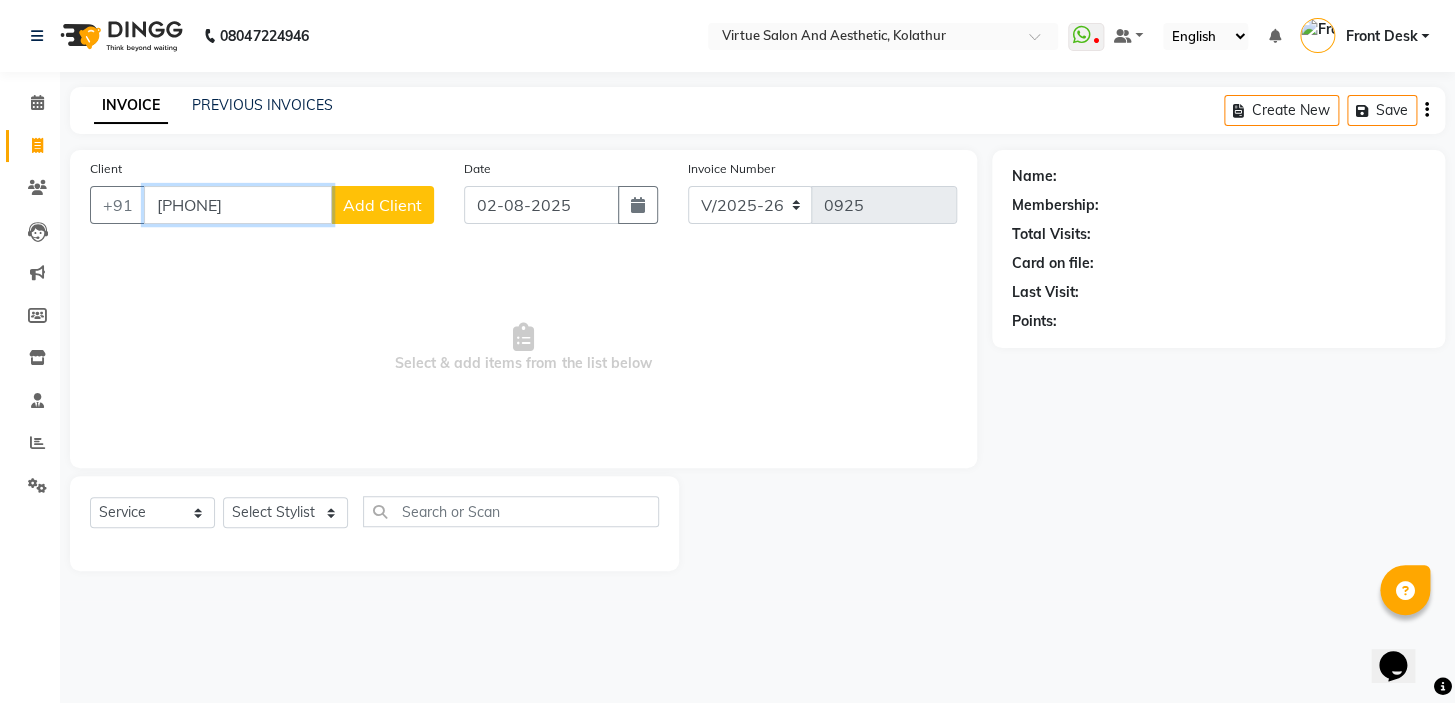 type on "[PHONE]" 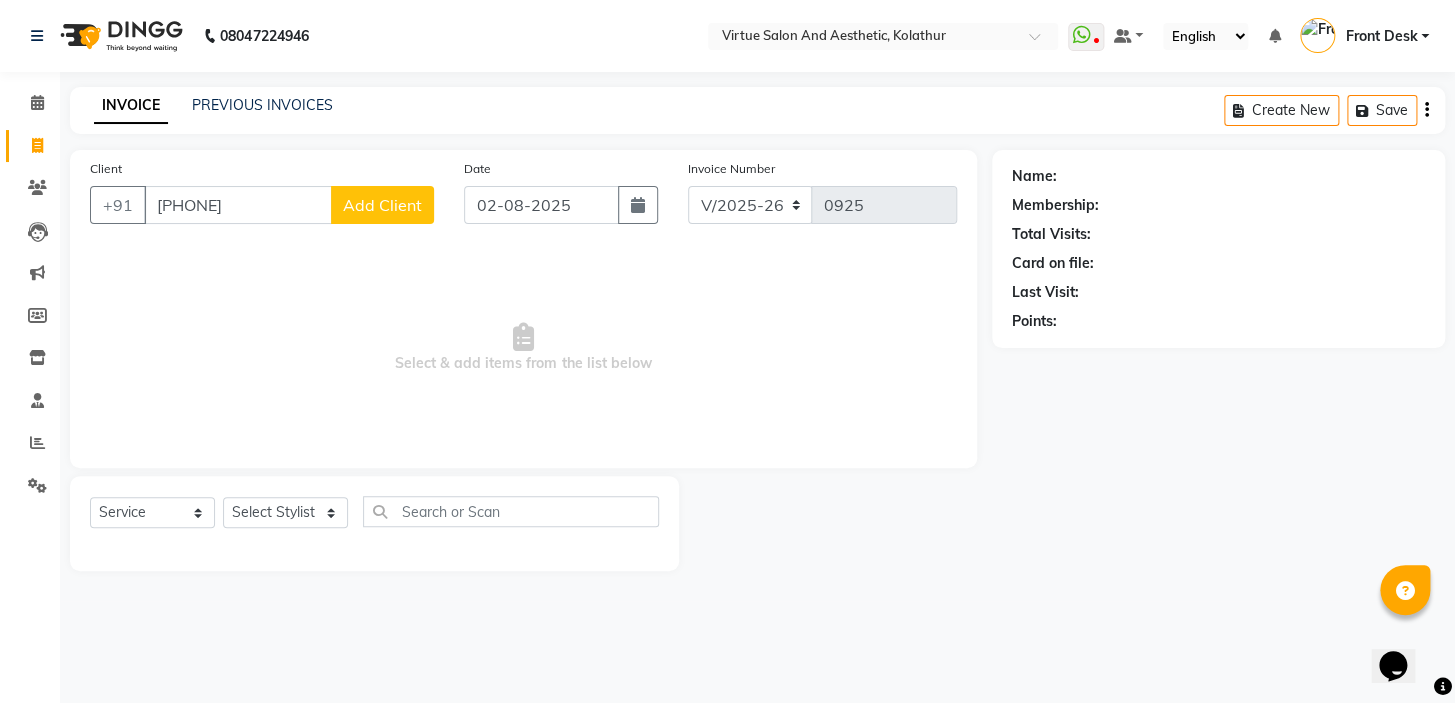 click on "Add Client" 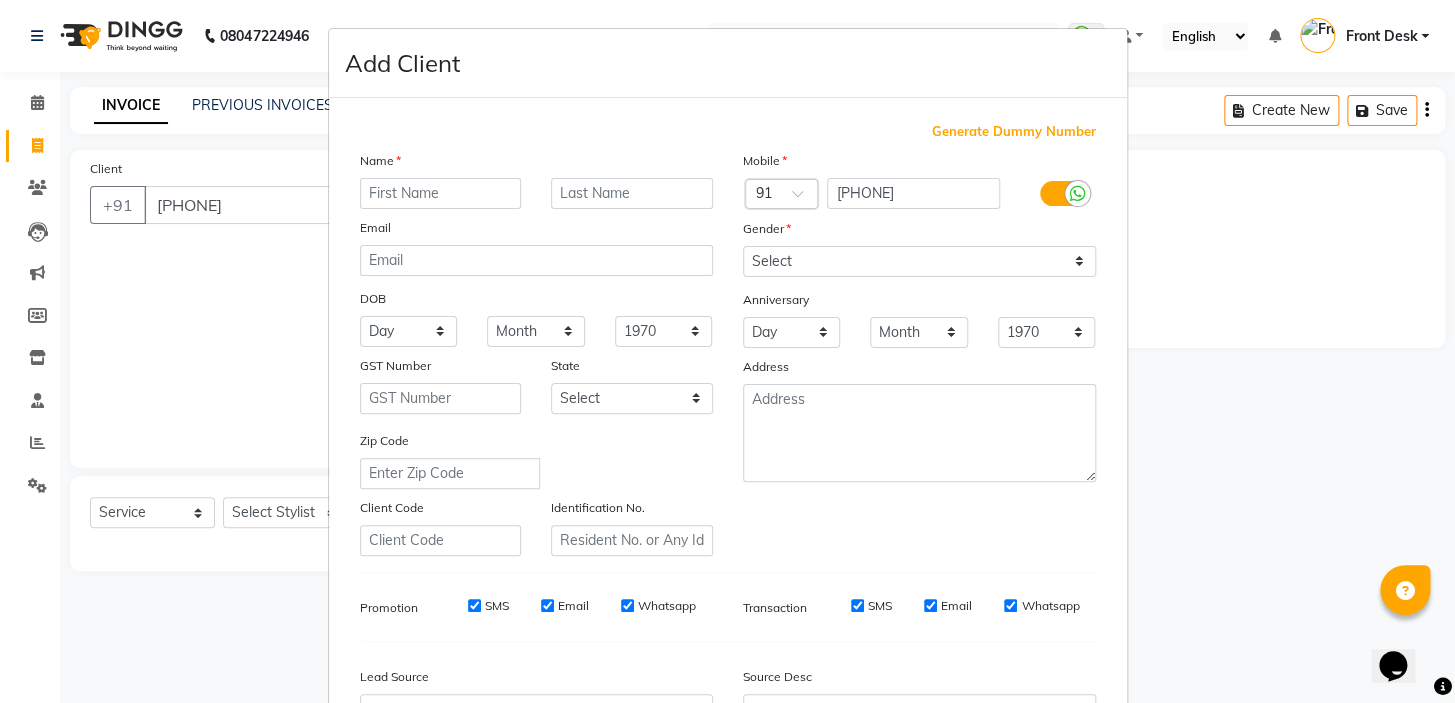 click at bounding box center (441, 193) 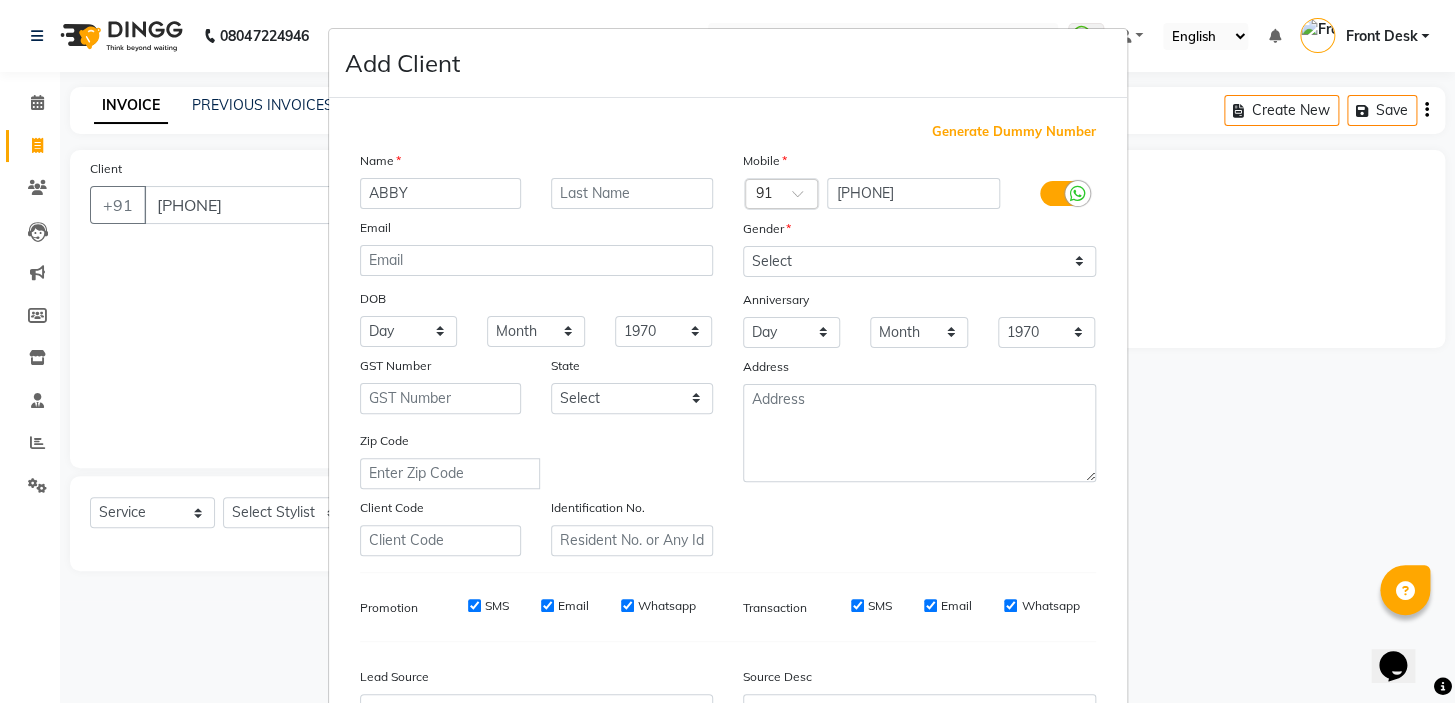 type on "ABBY" 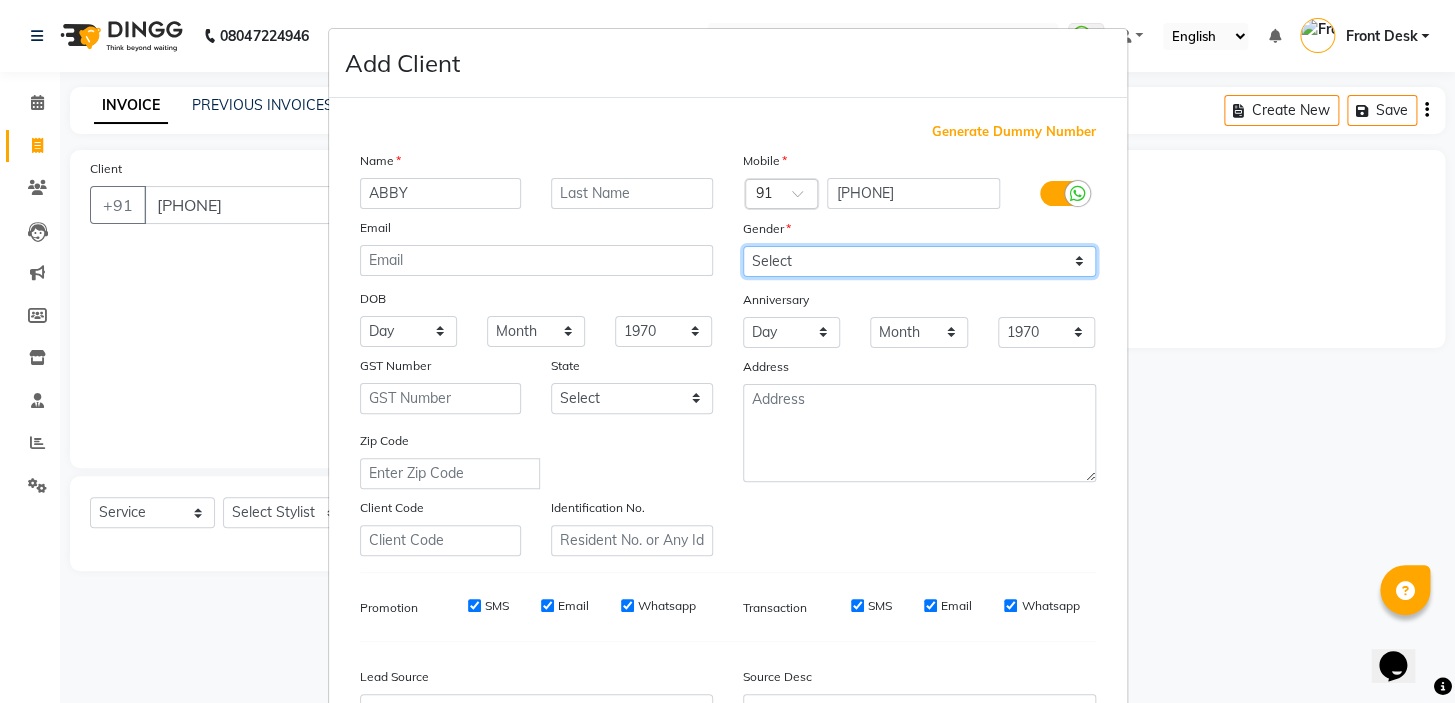 click on "Select Male Female Other Prefer Not To Say" at bounding box center [919, 261] 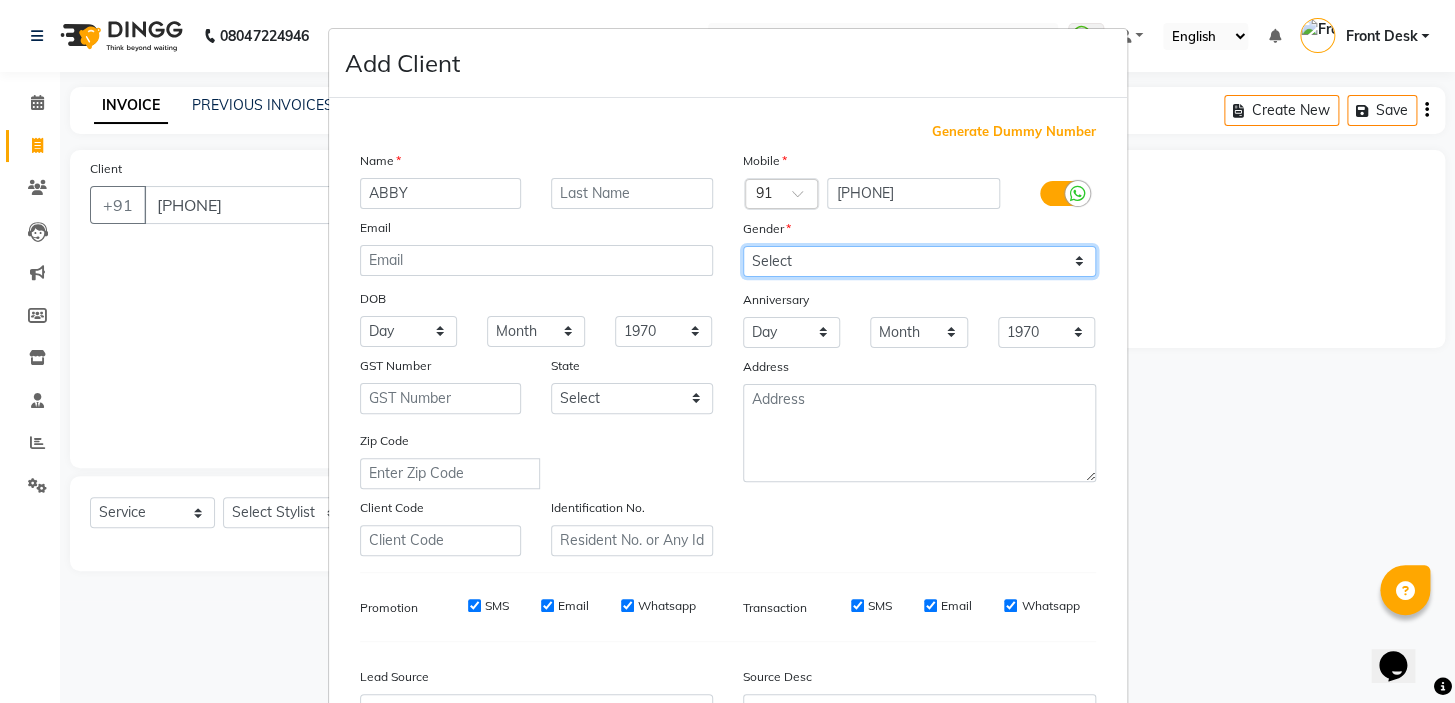 select on "female" 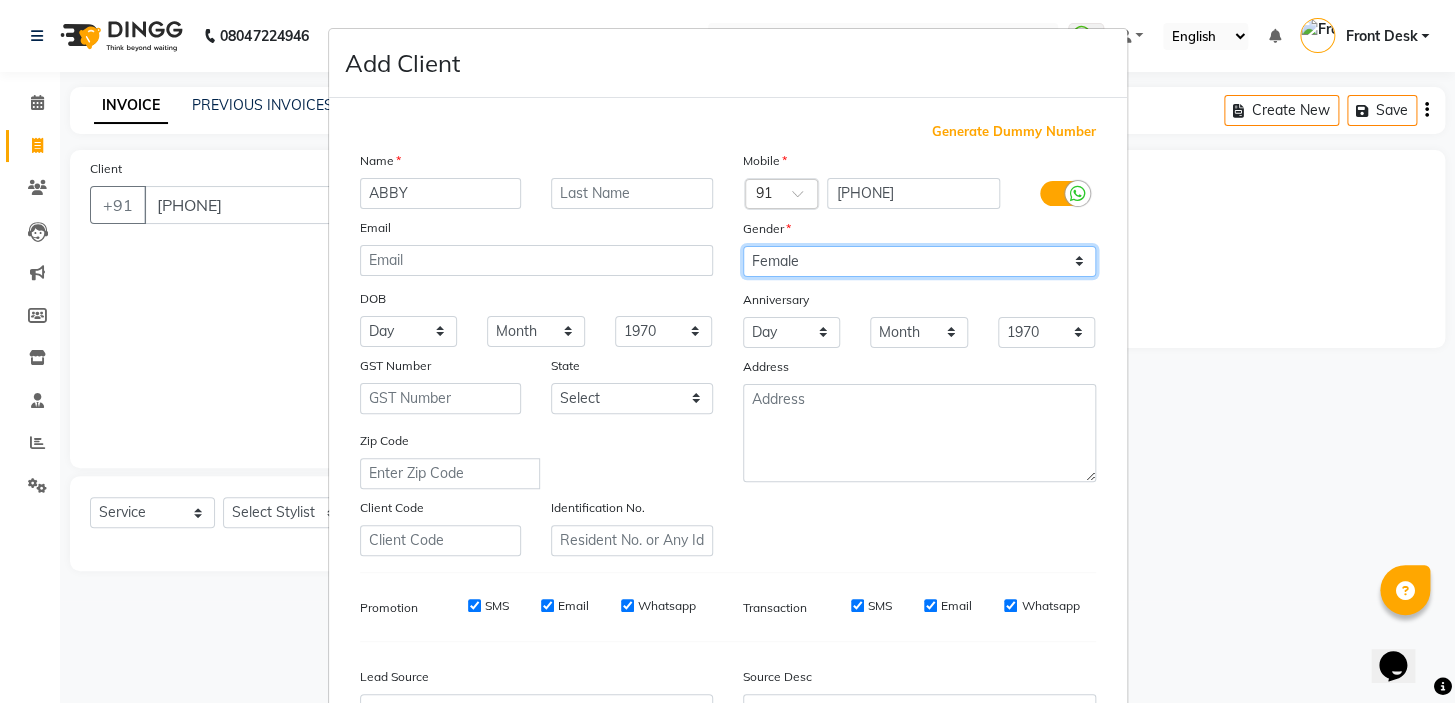 click on "Select Male Female Other Prefer Not To Say" at bounding box center (919, 261) 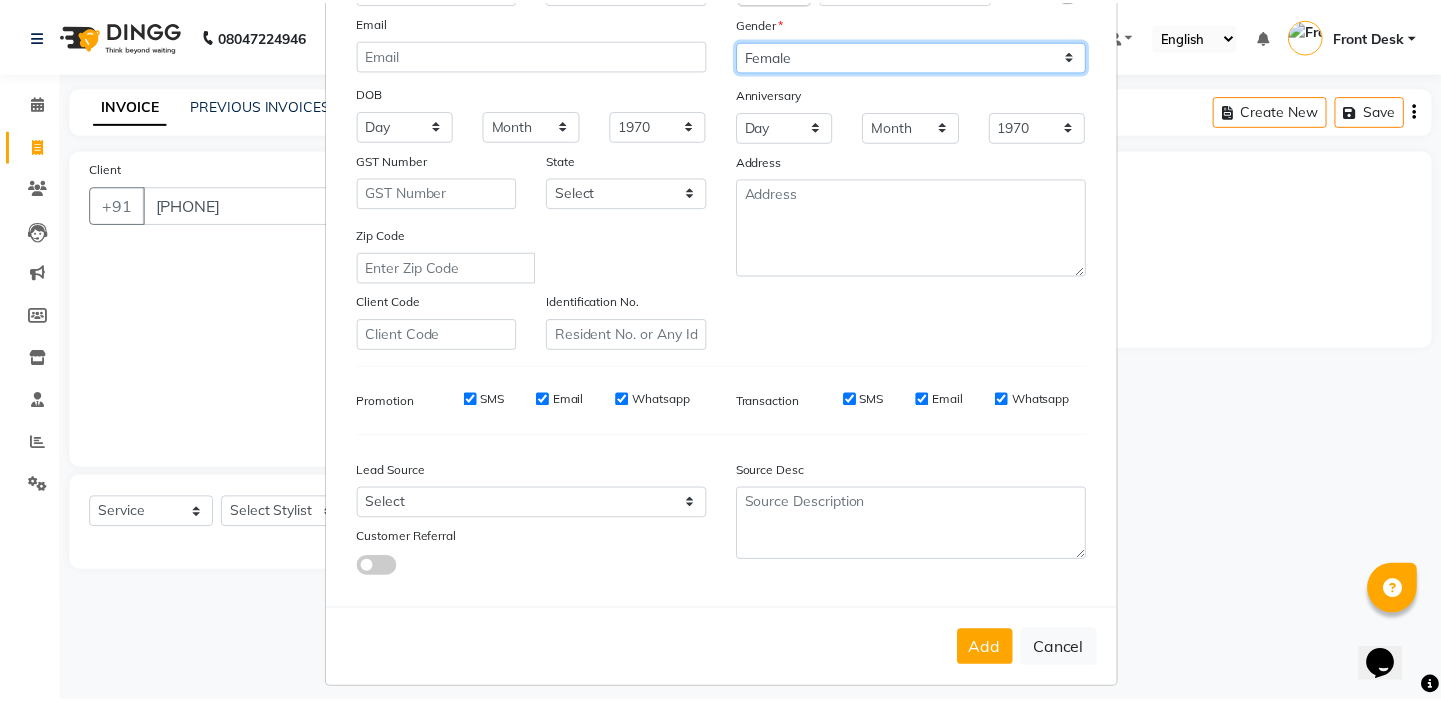 scroll, scrollTop: 226, scrollLeft: 0, axis: vertical 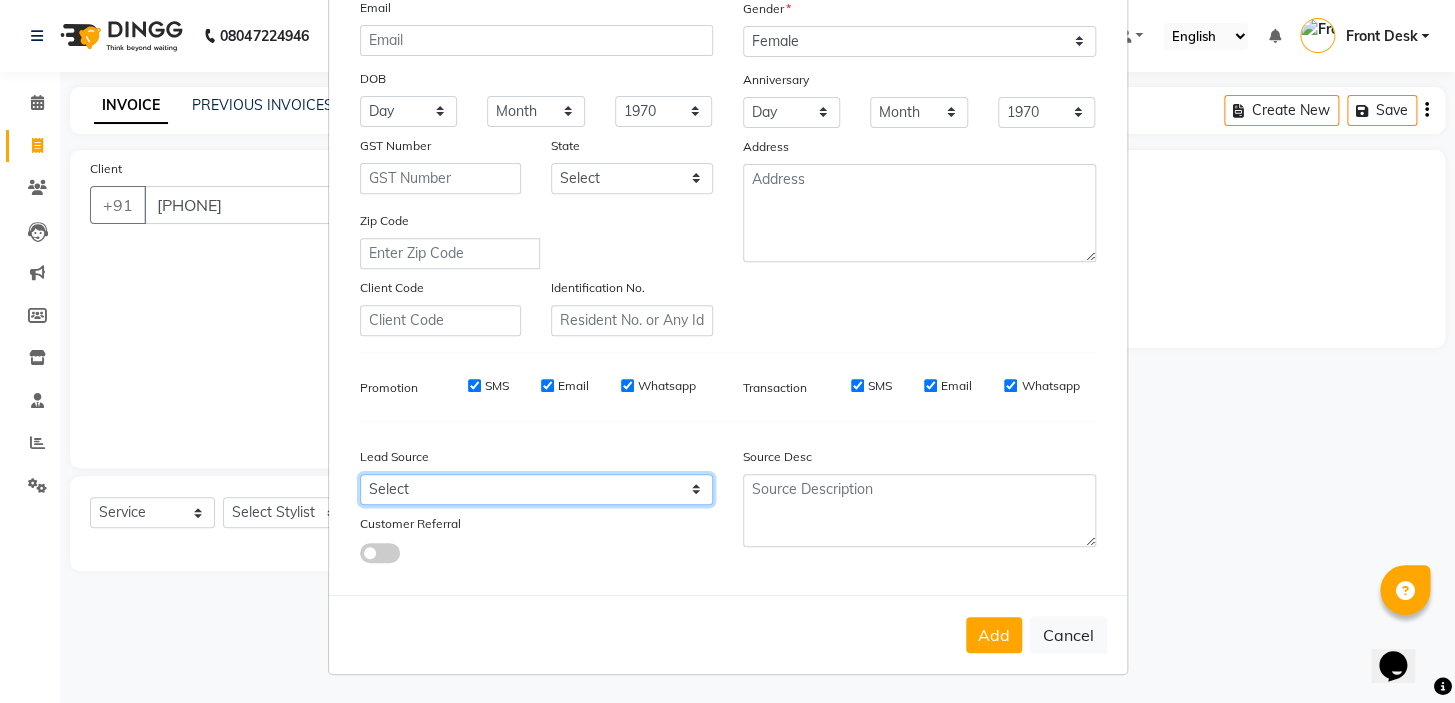 click on "Select Walk-in Referral Internet Friend Word of Mouth Advertisement Facebook JustDial Google Other" at bounding box center (536, 489) 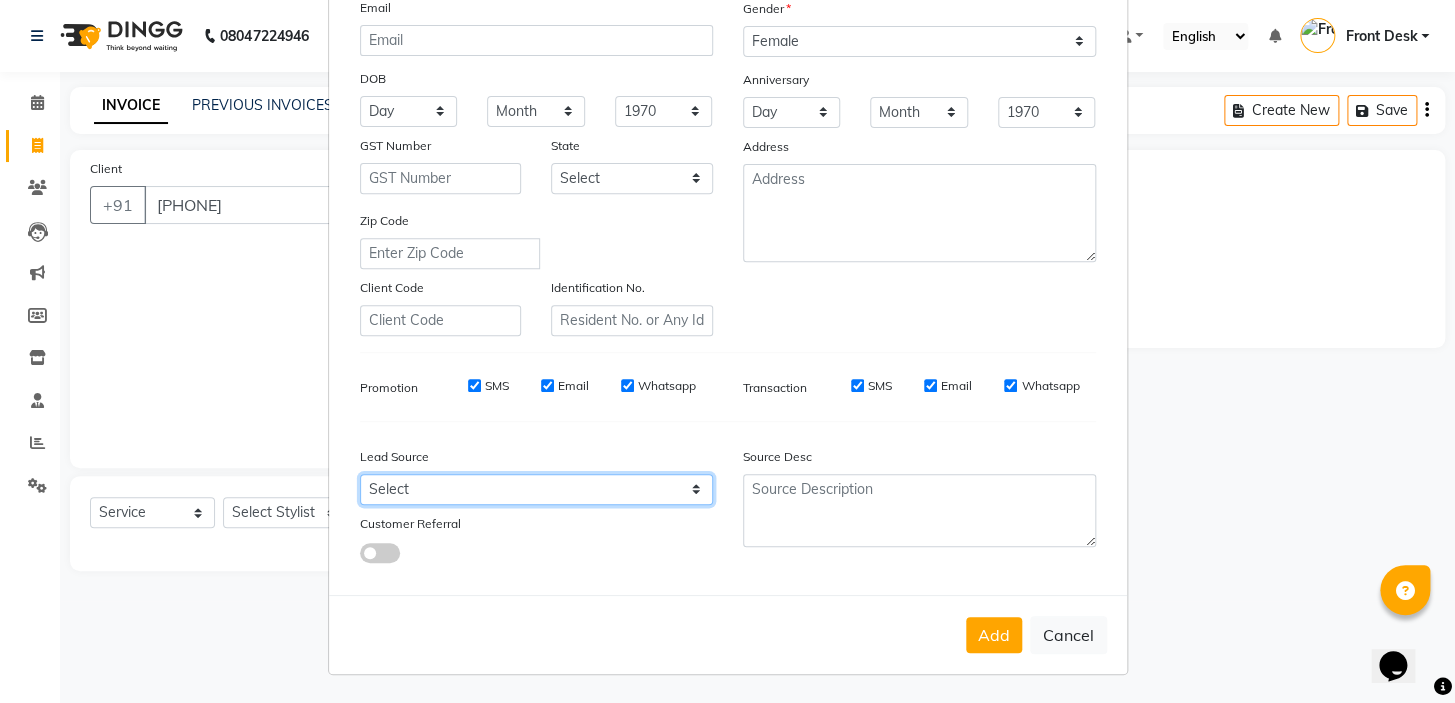 select on "[NUMBER]" 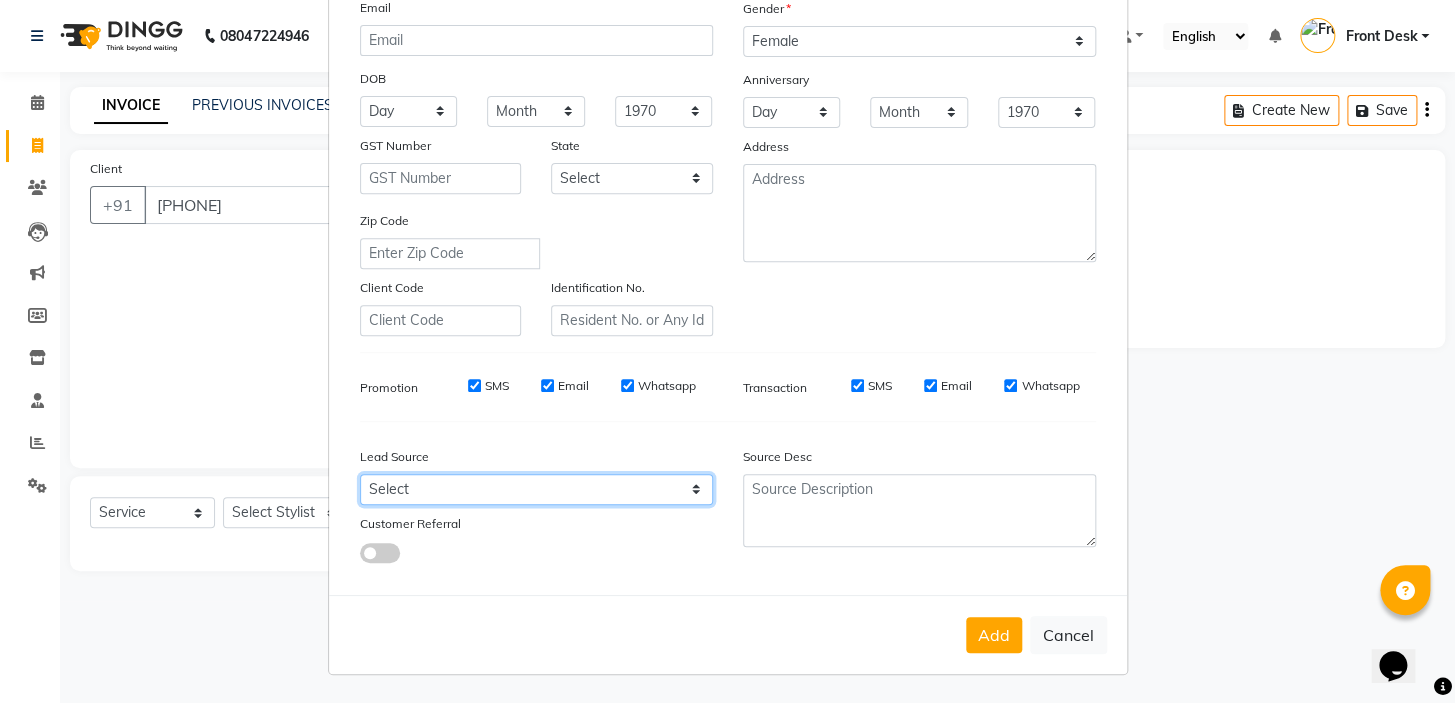 click on "Select Walk-in Referral Internet Friend Word of Mouth Advertisement Facebook JustDial Google Other" at bounding box center [536, 489] 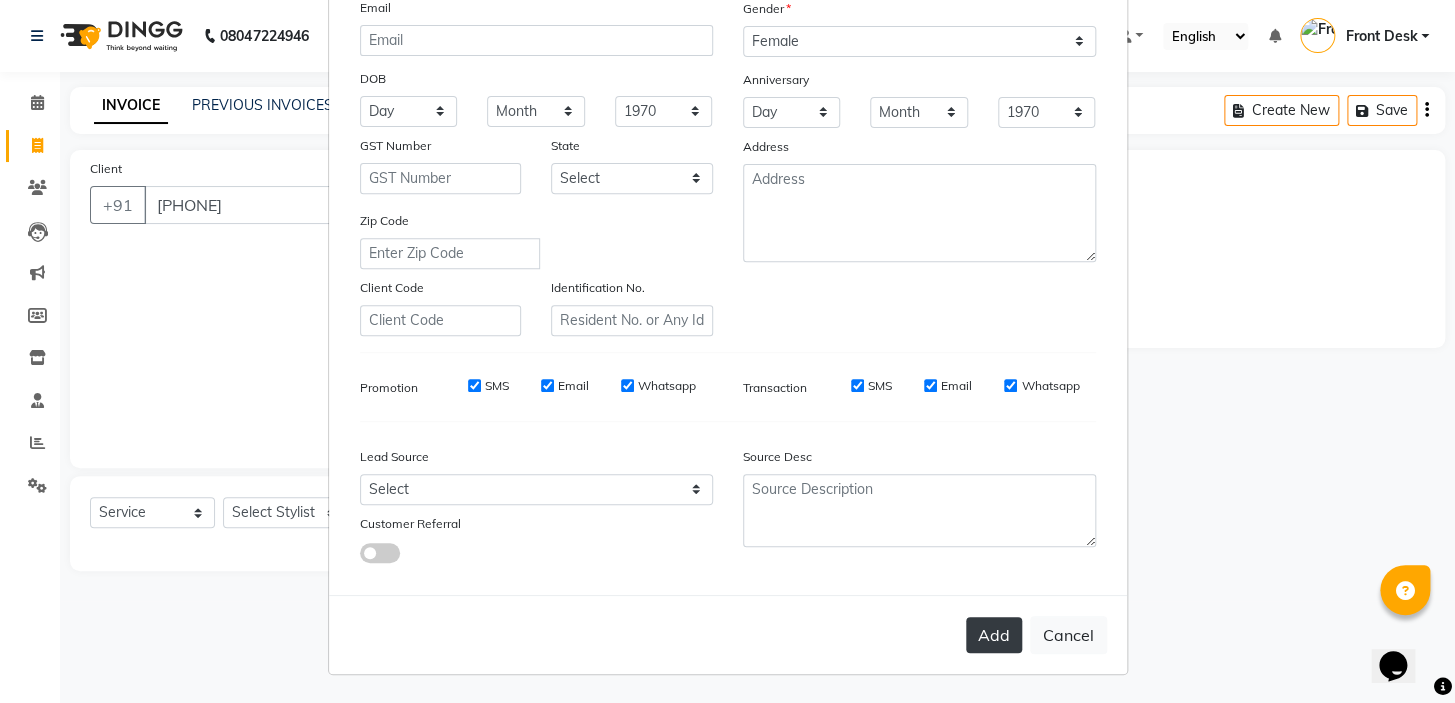 click on "Add" at bounding box center [994, 635] 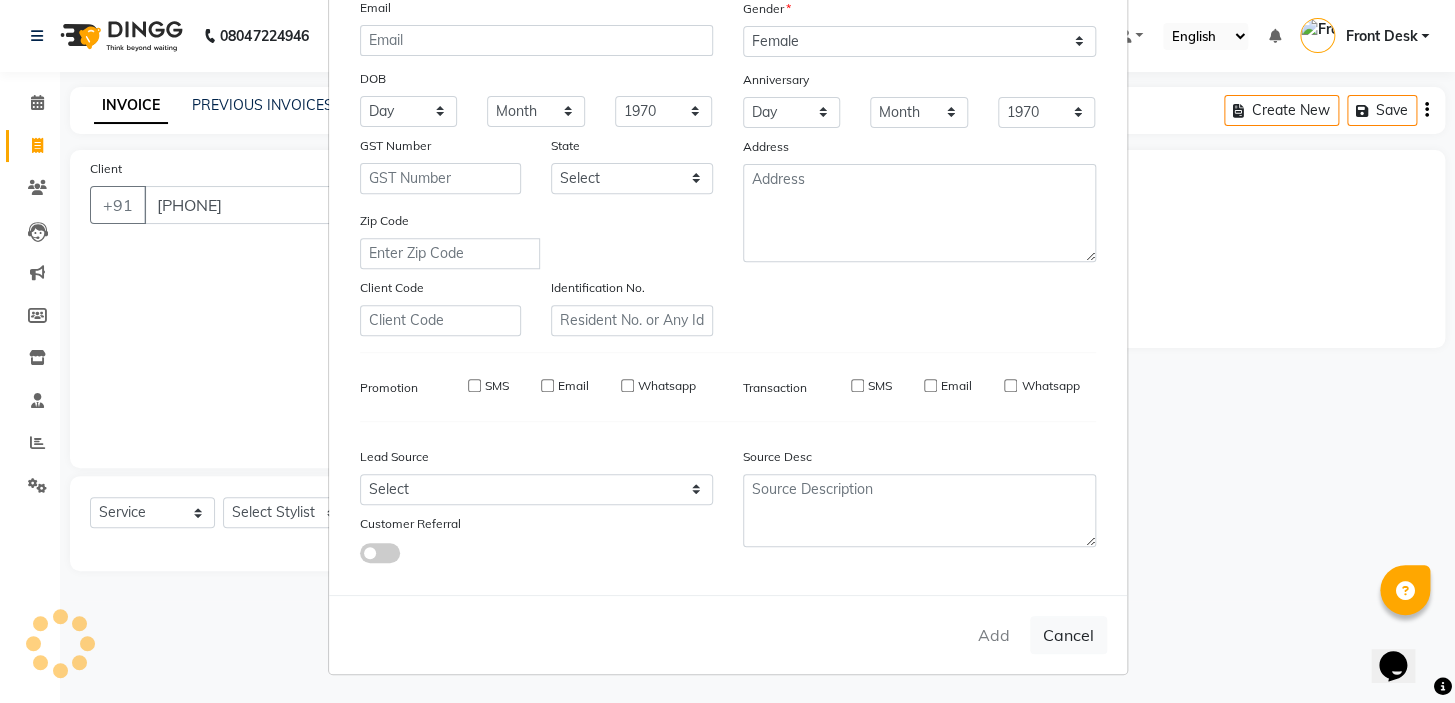type 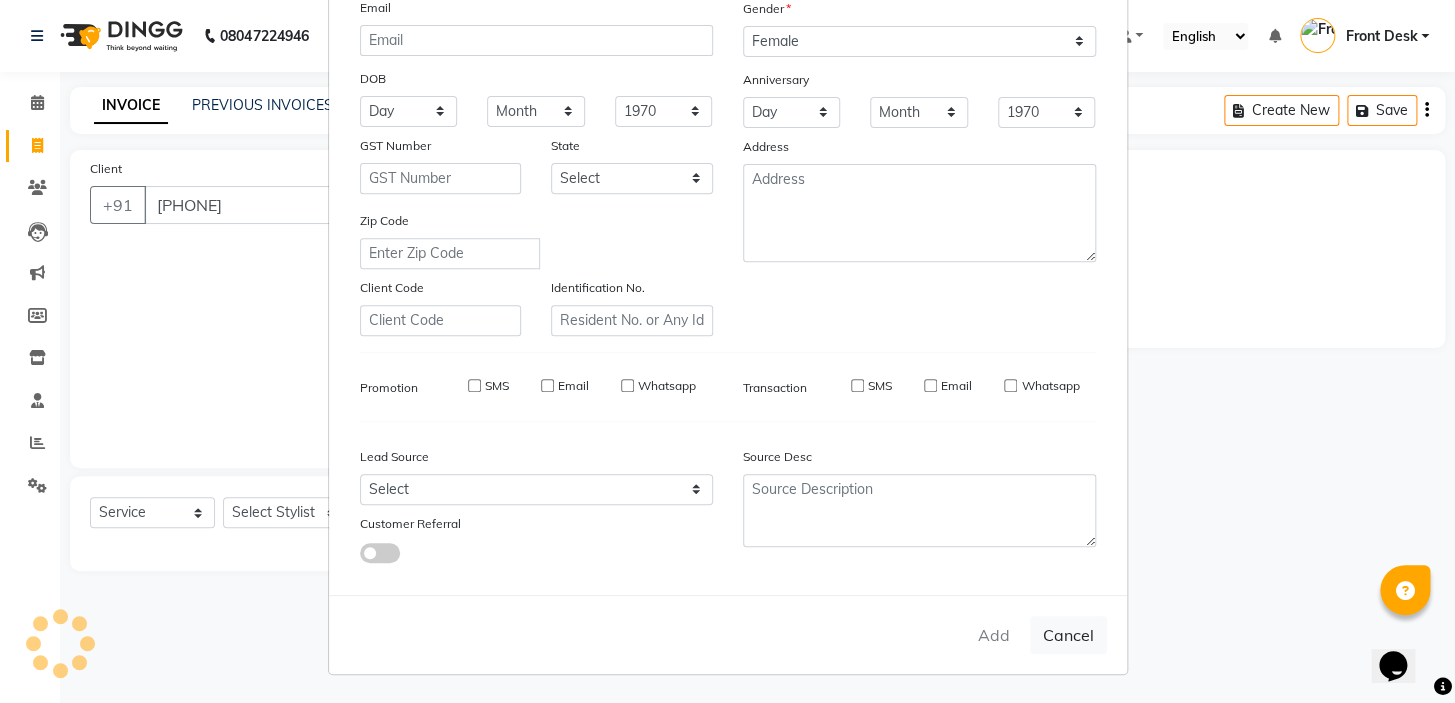 select 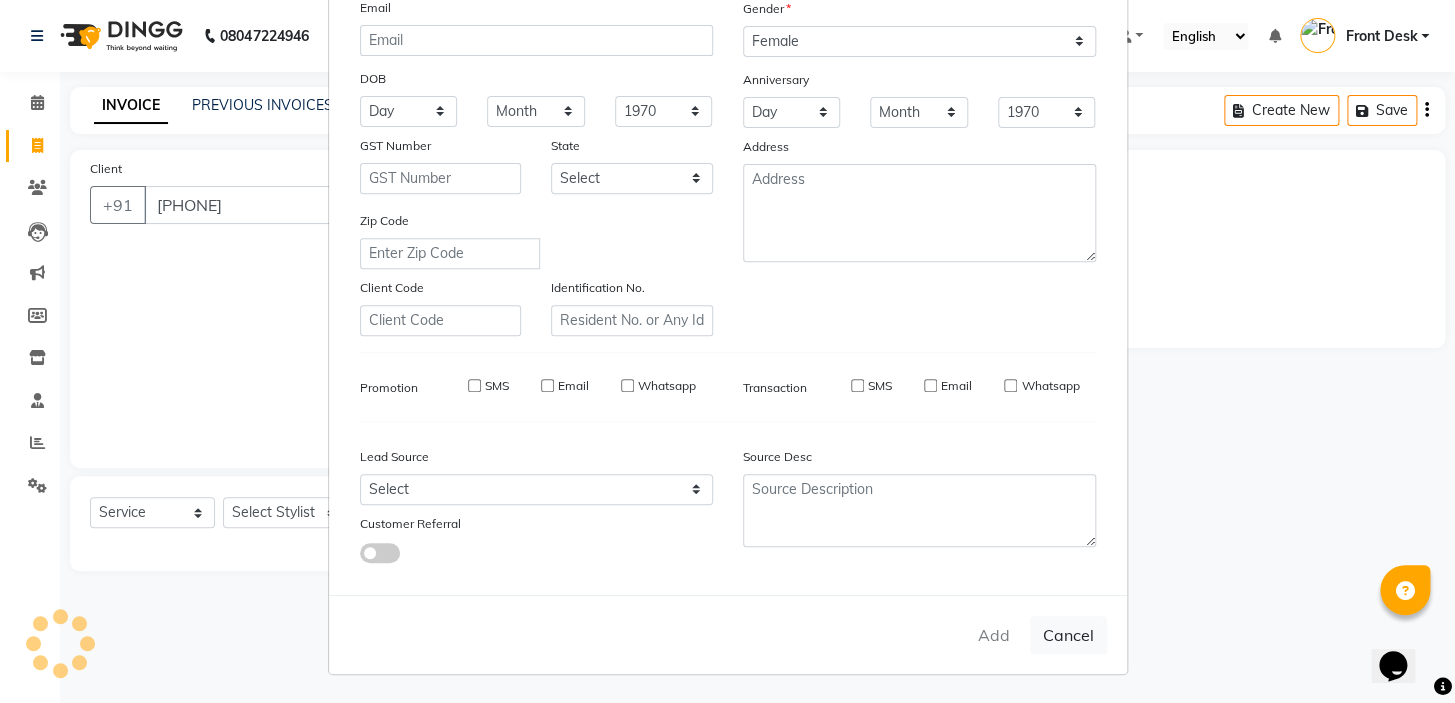 select 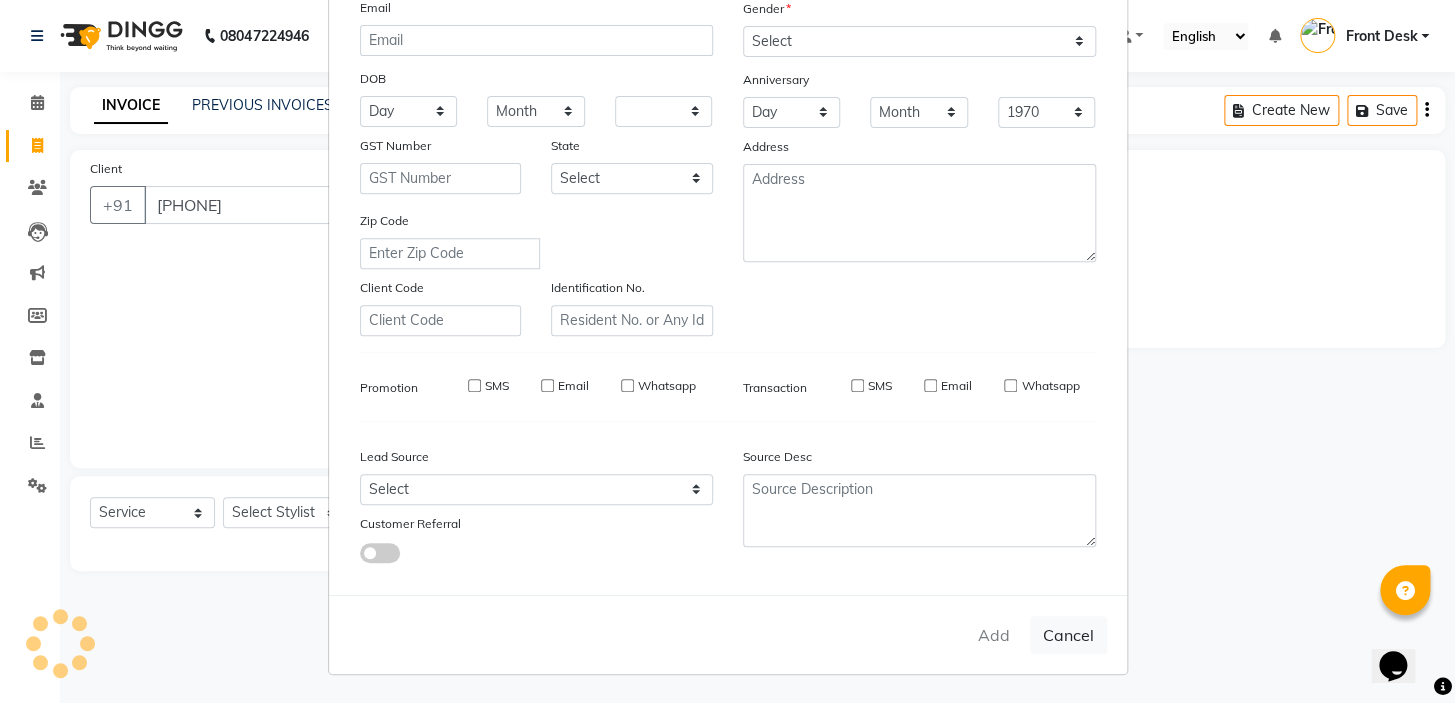 select 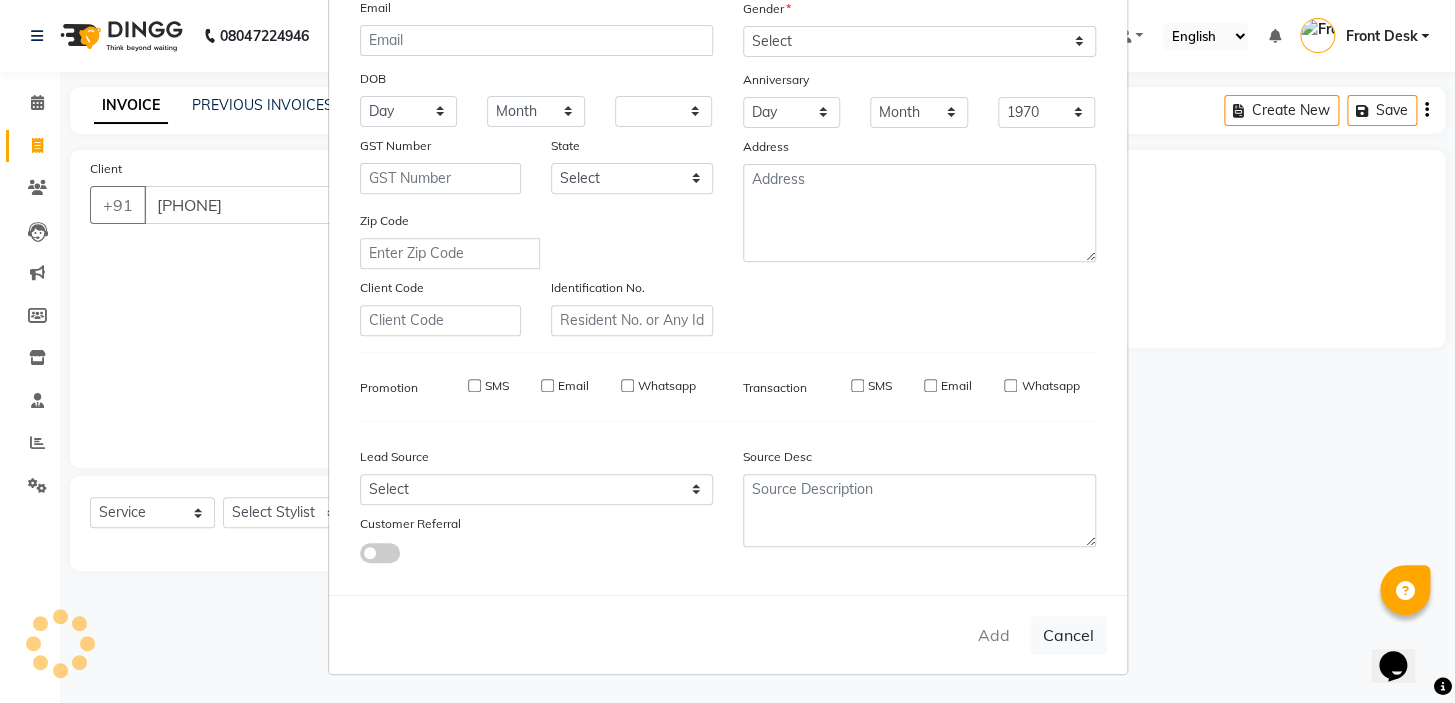 checkbox on "false" 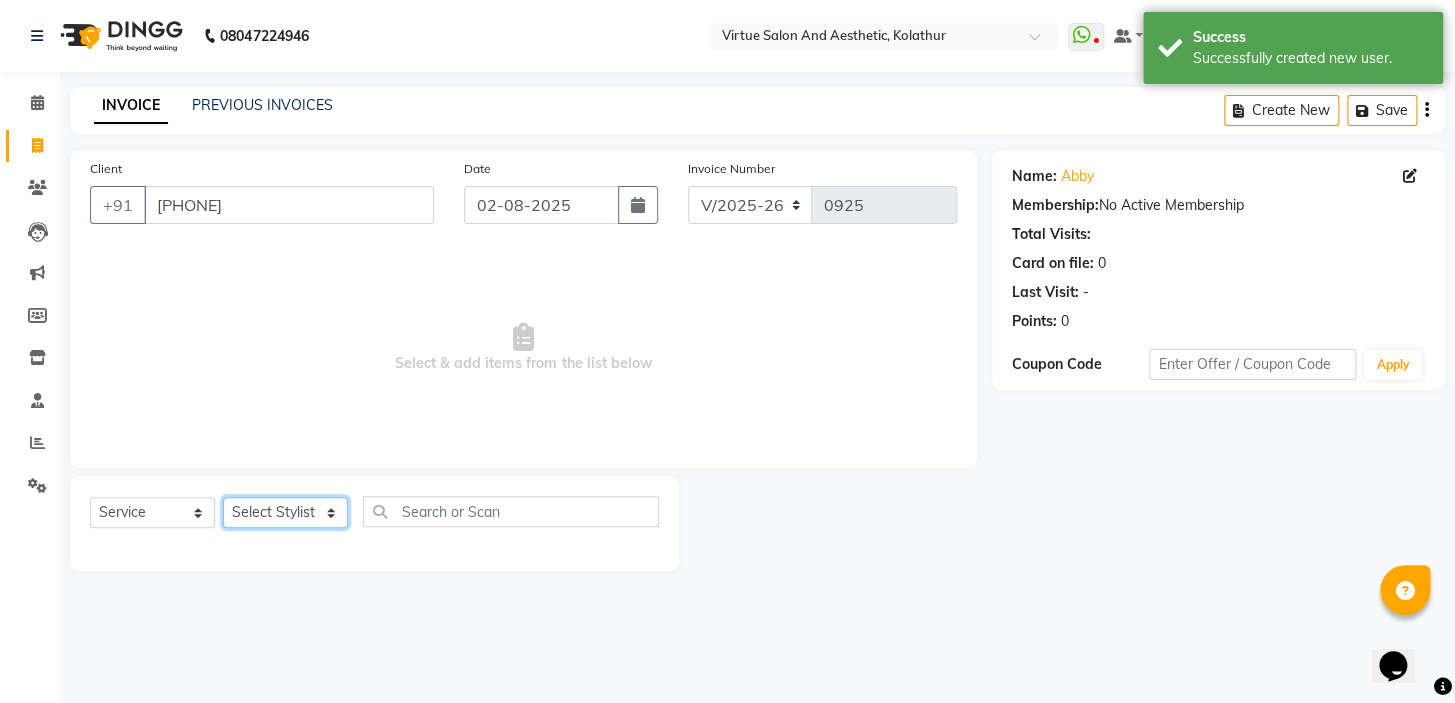 click on "Select Stylist [FIRST] [FIRST] [FIRST] Front Desk [FIRST] [FIRST] [FIRST] [FIRST] [FIRST]" 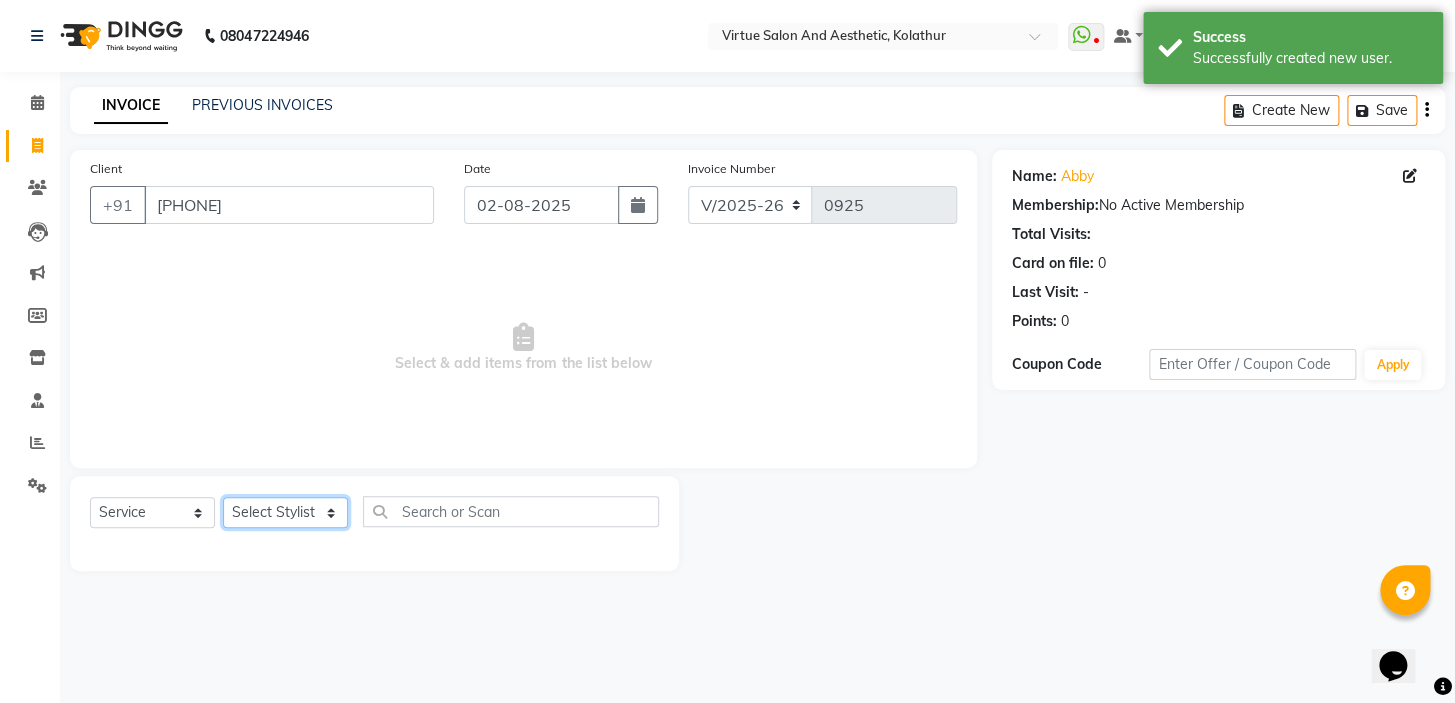 select on "62507" 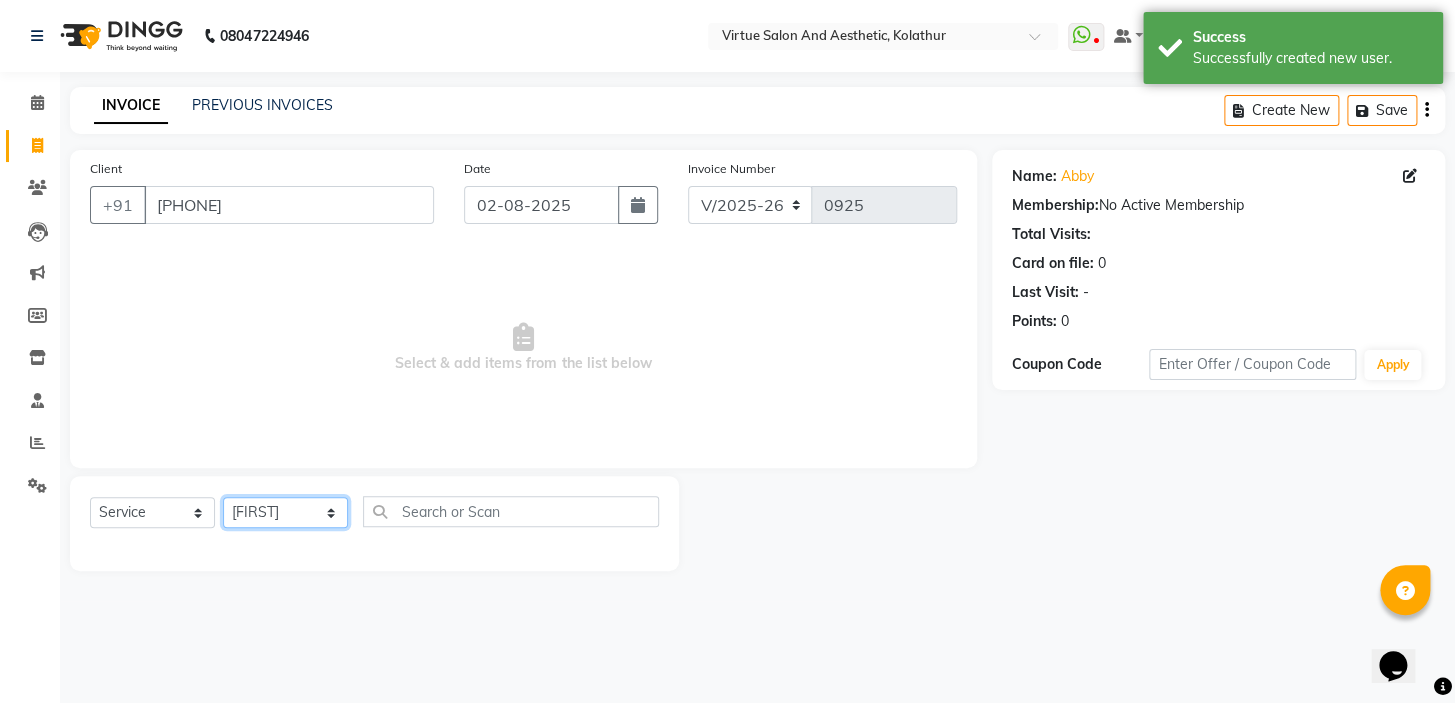 click on "Select Stylist [FIRST] [FIRST] [FIRST] Front Desk [FIRST] [FIRST] [FIRST] [FIRST] [FIRST]" 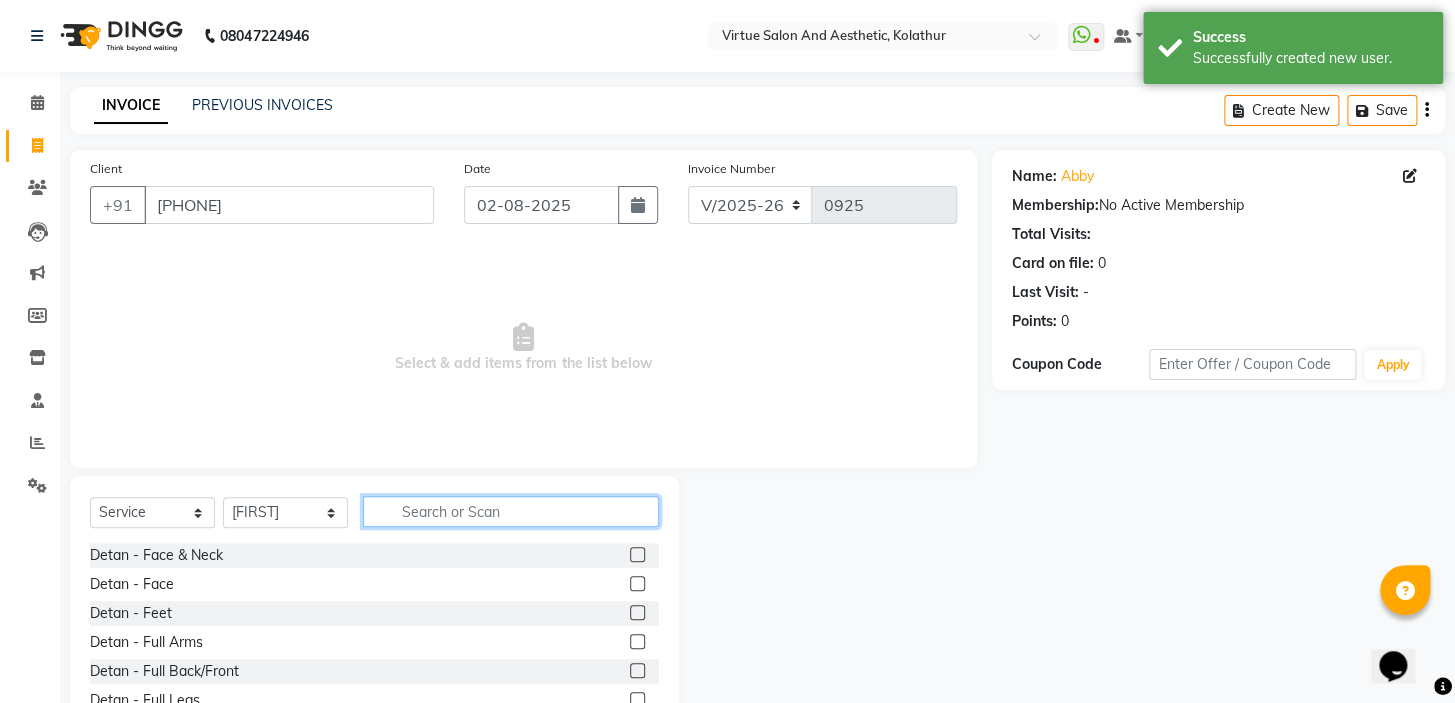 click 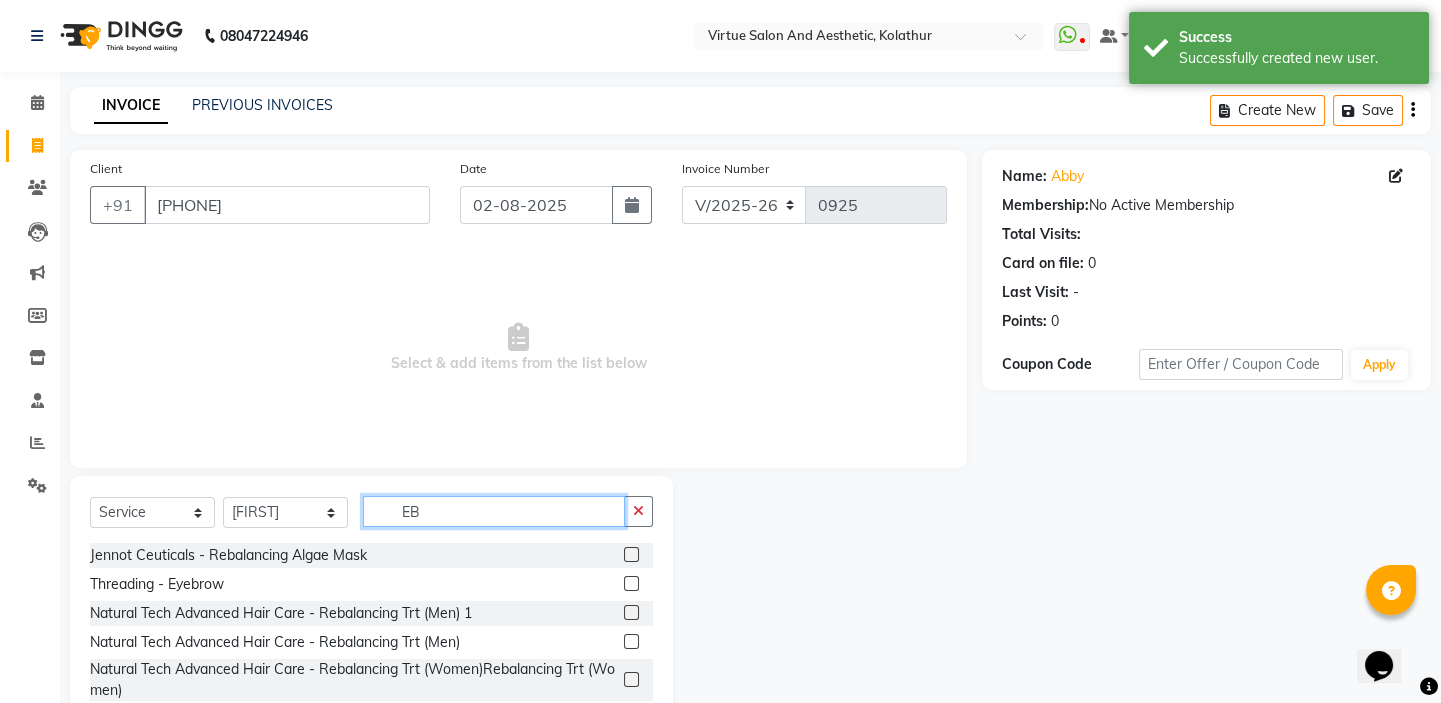 type on "EB" 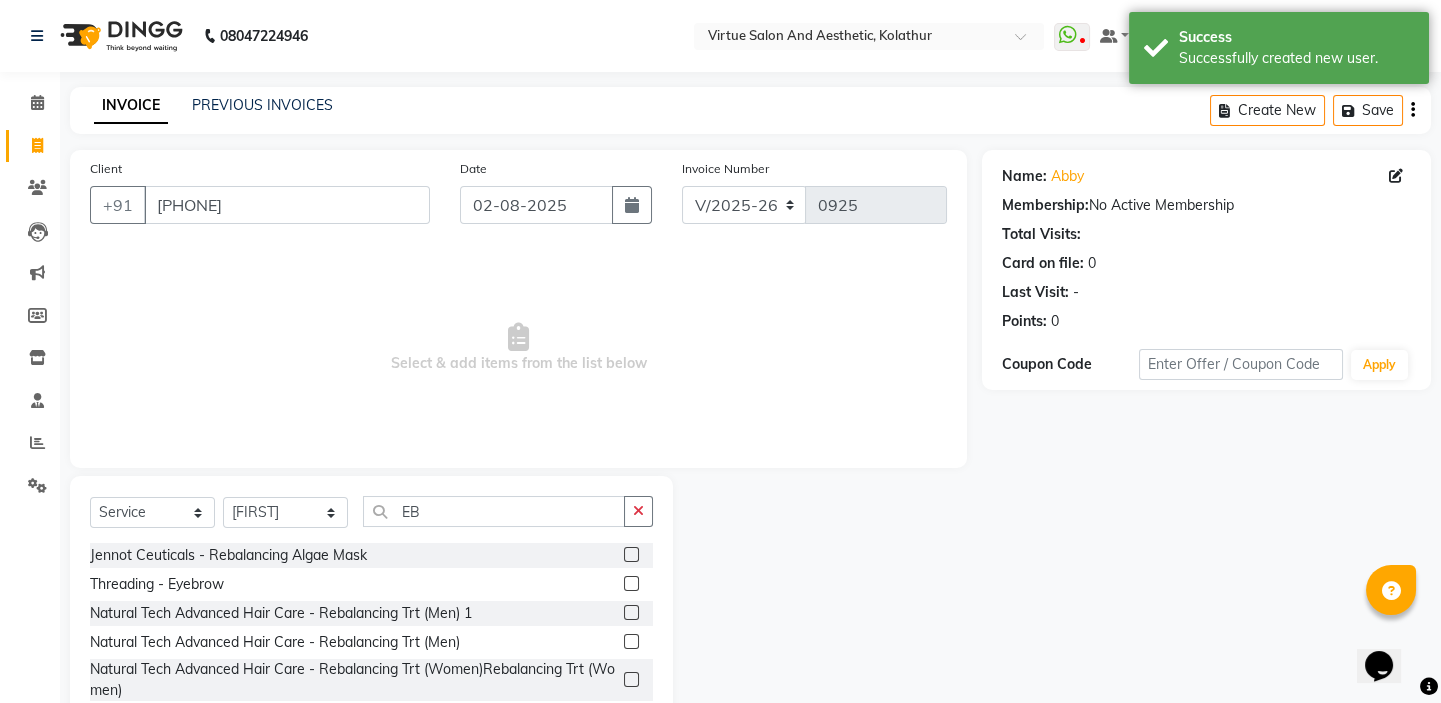 click 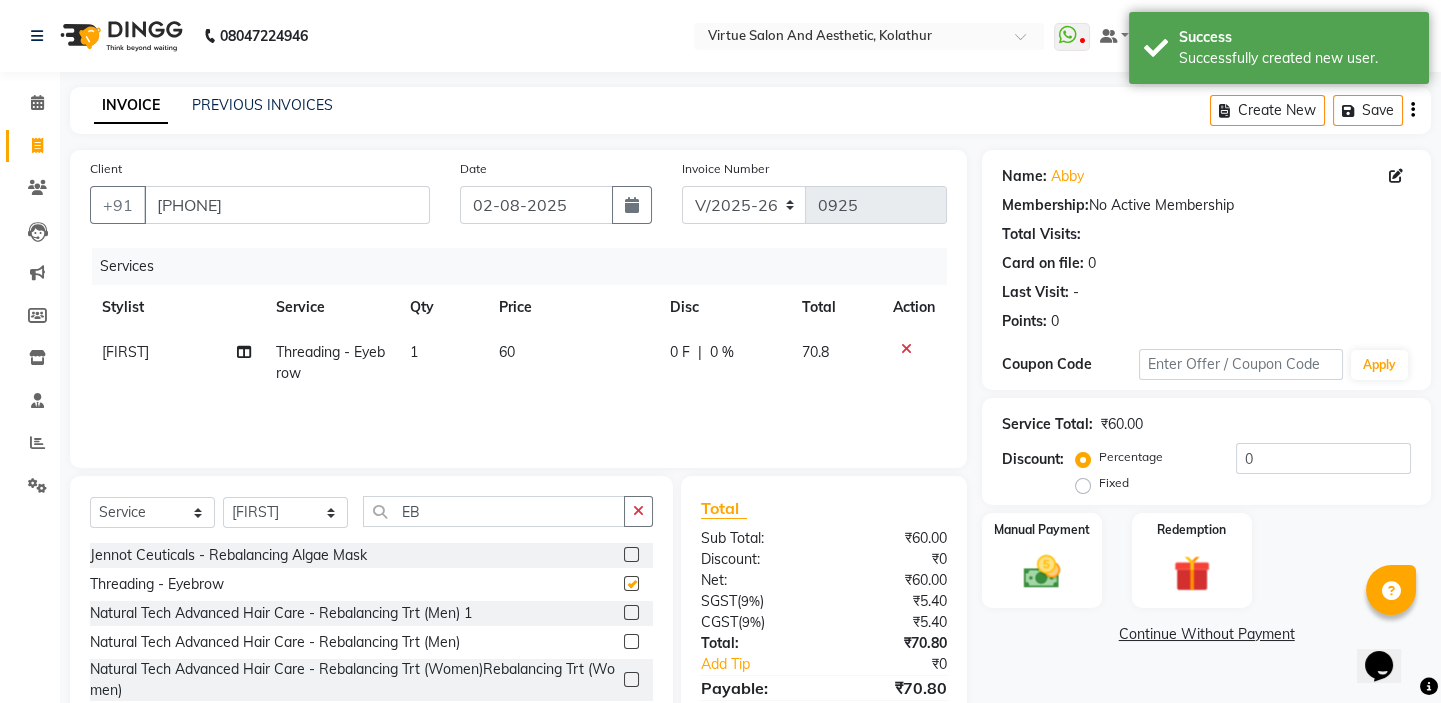 checkbox on "false" 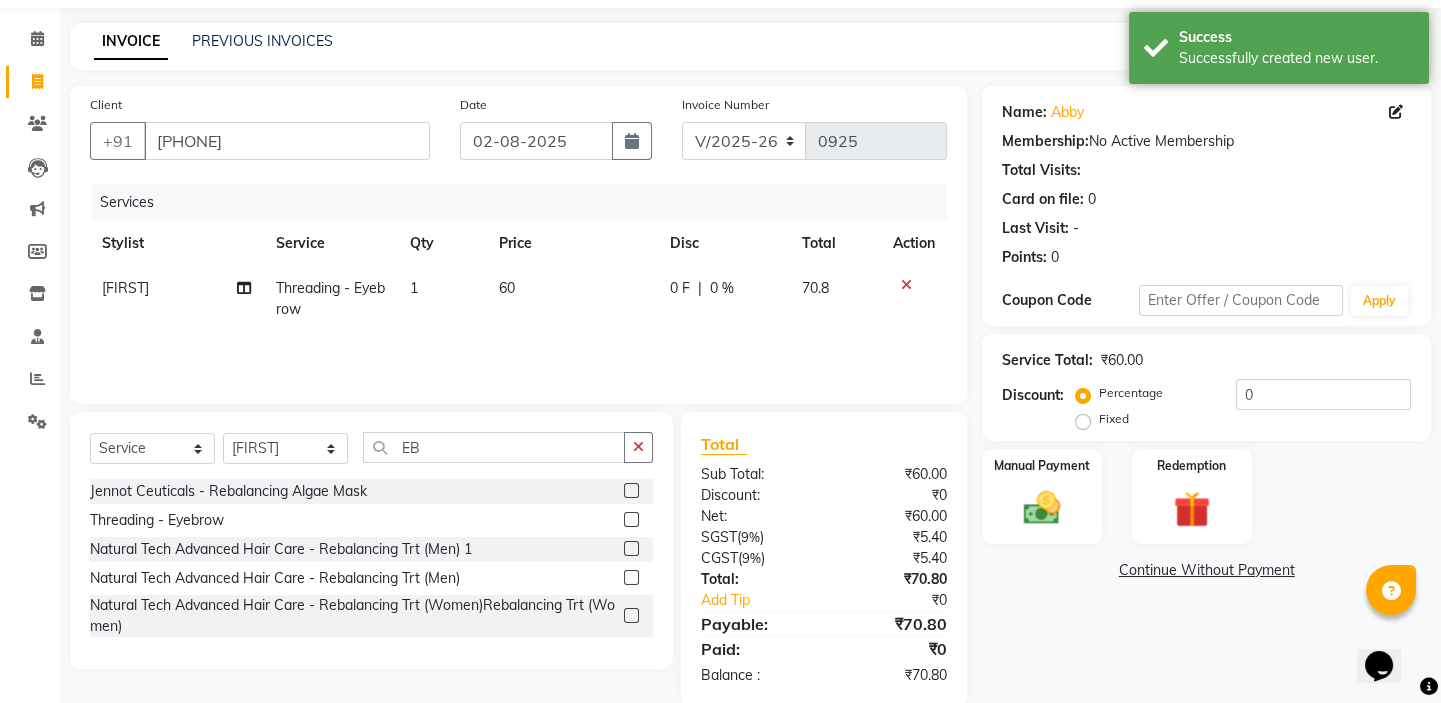 scroll, scrollTop: 98, scrollLeft: 0, axis: vertical 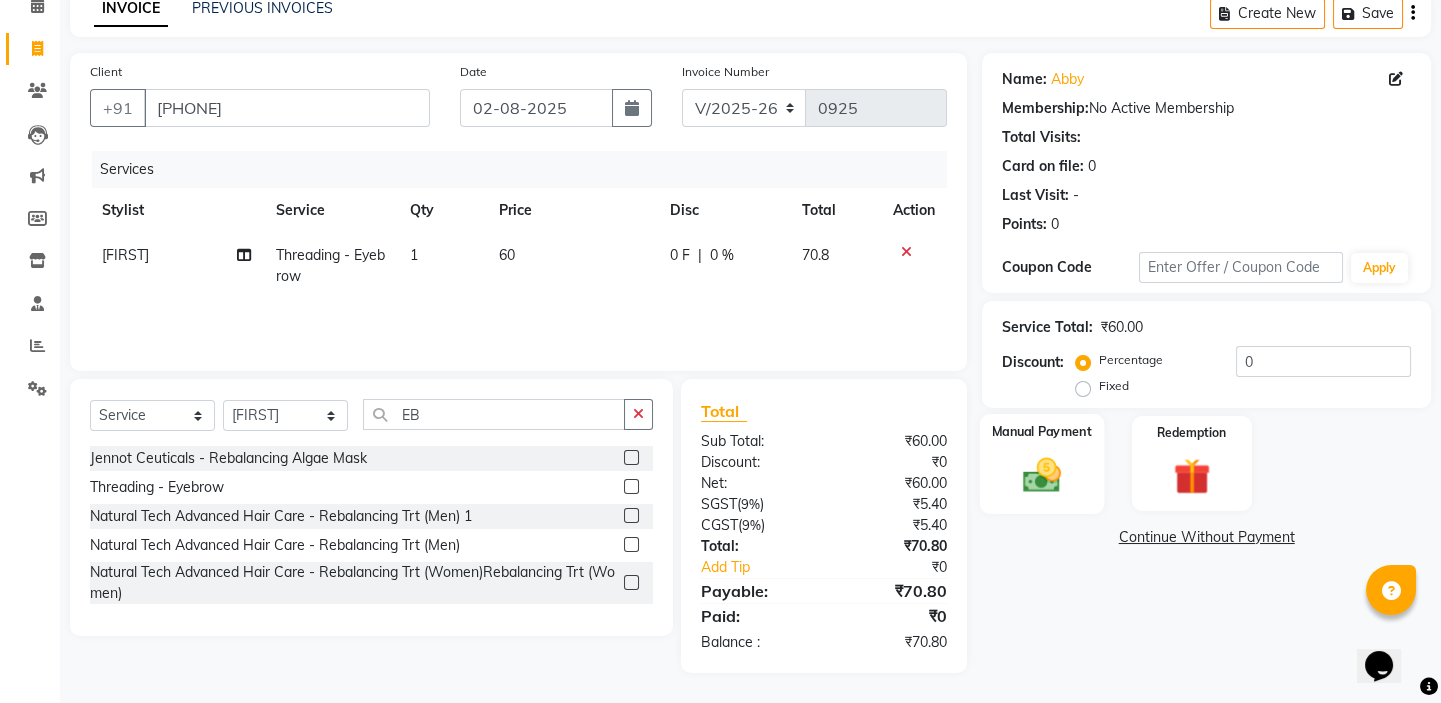 click on "Manual Payment" 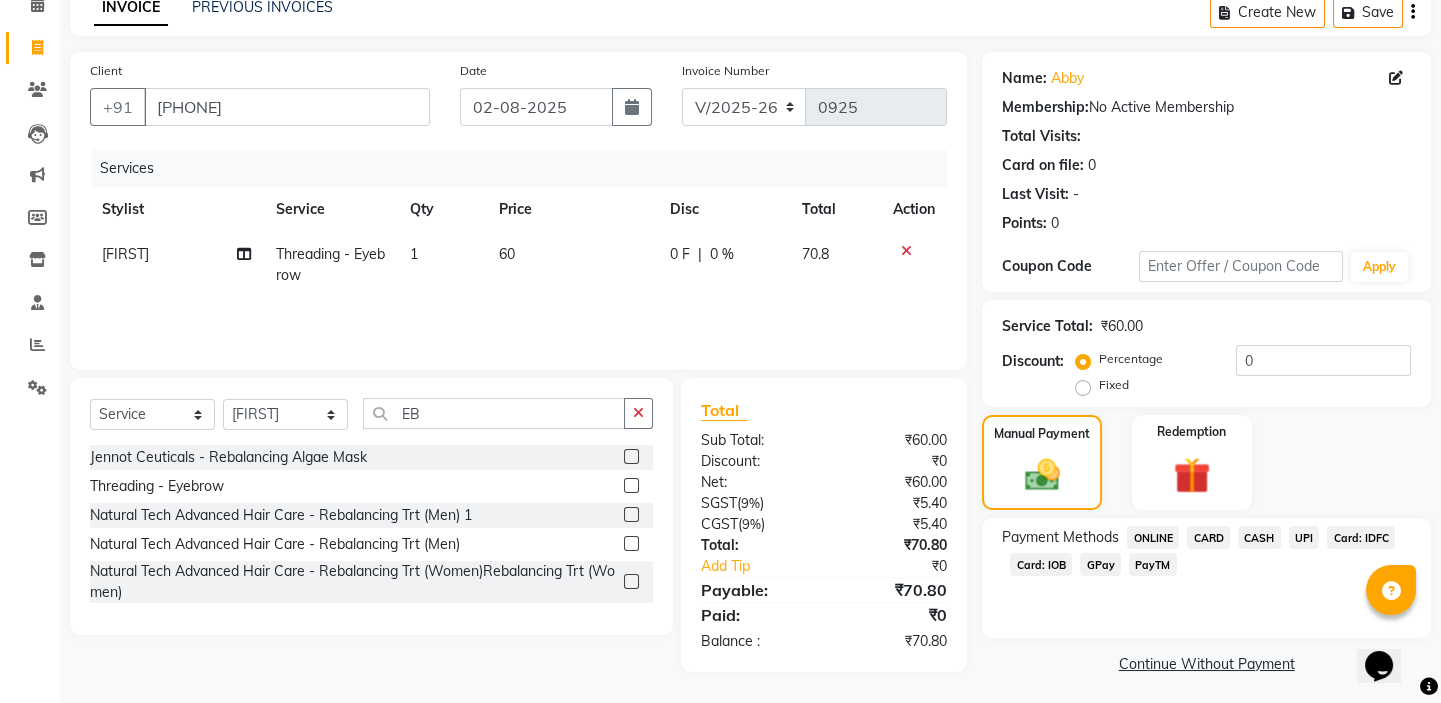 click on "UPI" 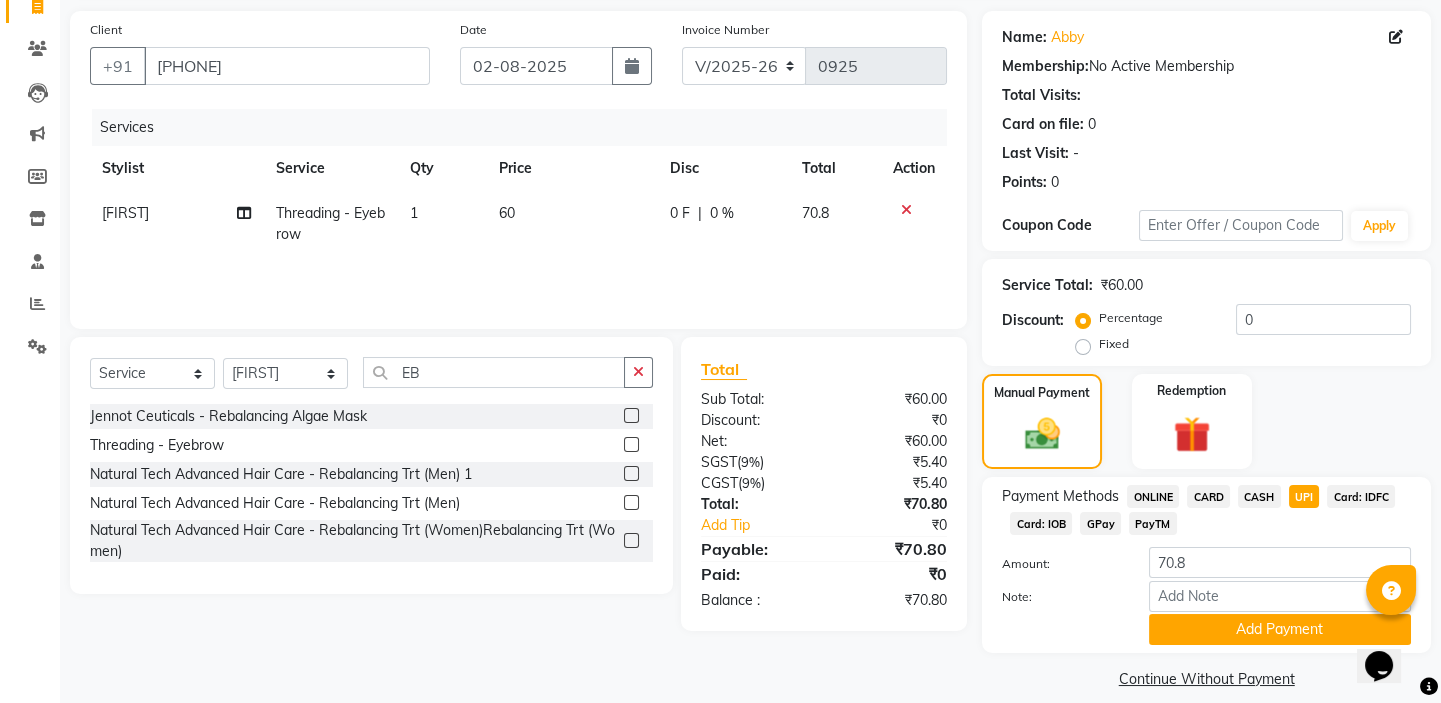 scroll, scrollTop: 160, scrollLeft: 0, axis: vertical 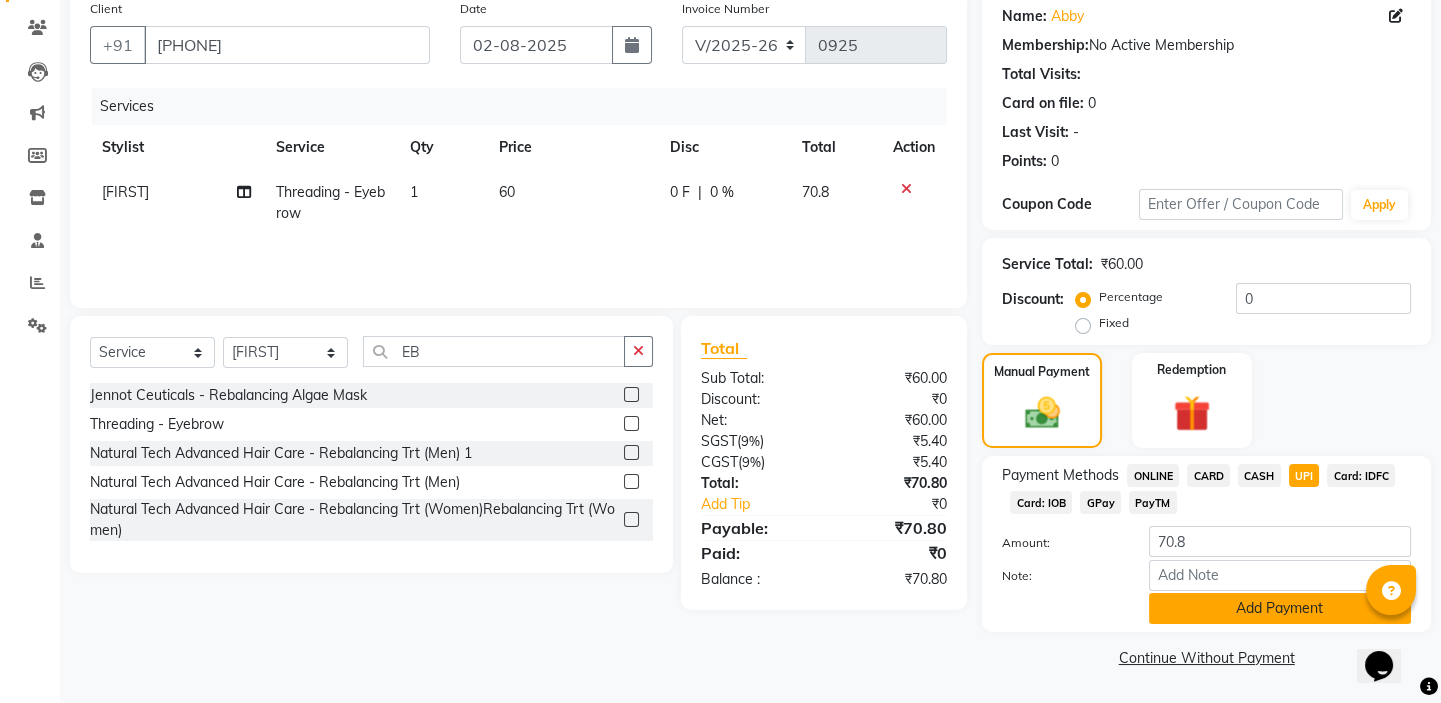 click on "Add Payment" 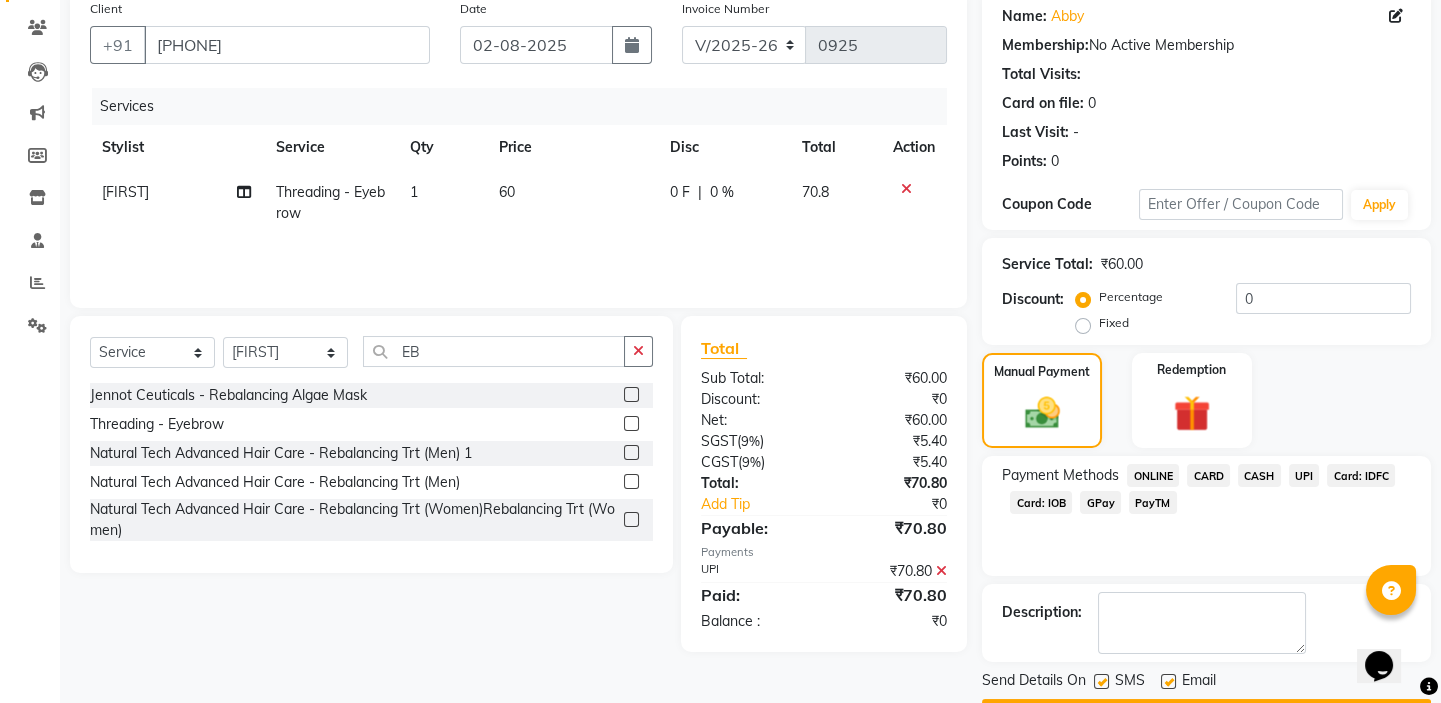 scroll, scrollTop: 216, scrollLeft: 0, axis: vertical 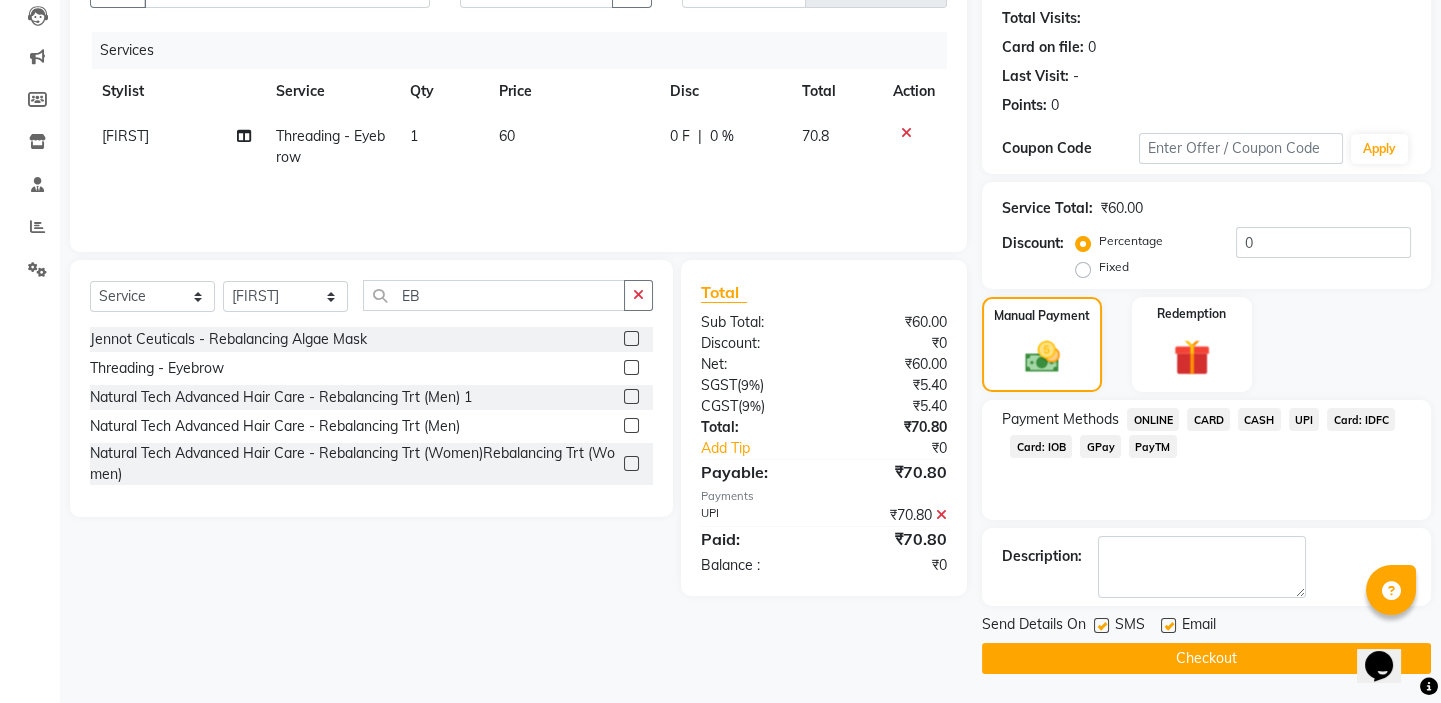 click on "Checkout" 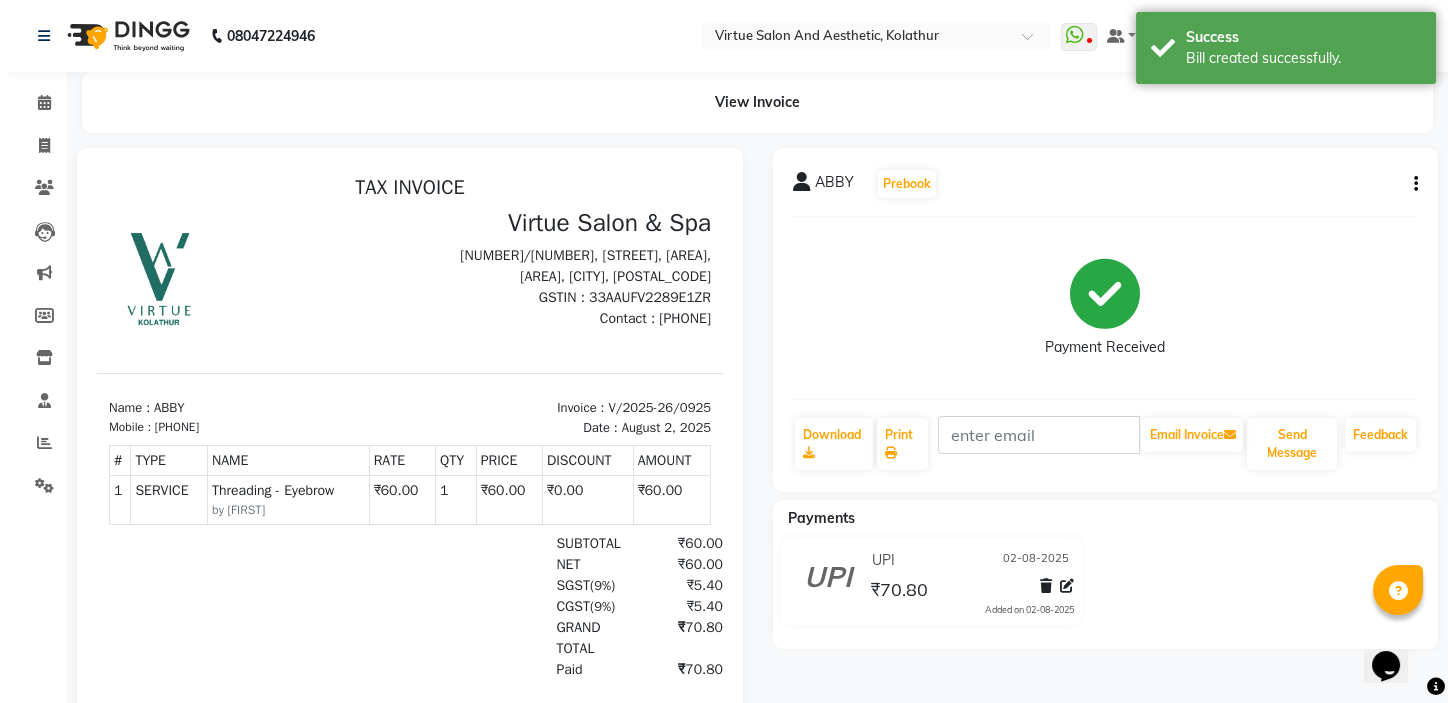 scroll, scrollTop: 0, scrollLeft: 0, axis: both 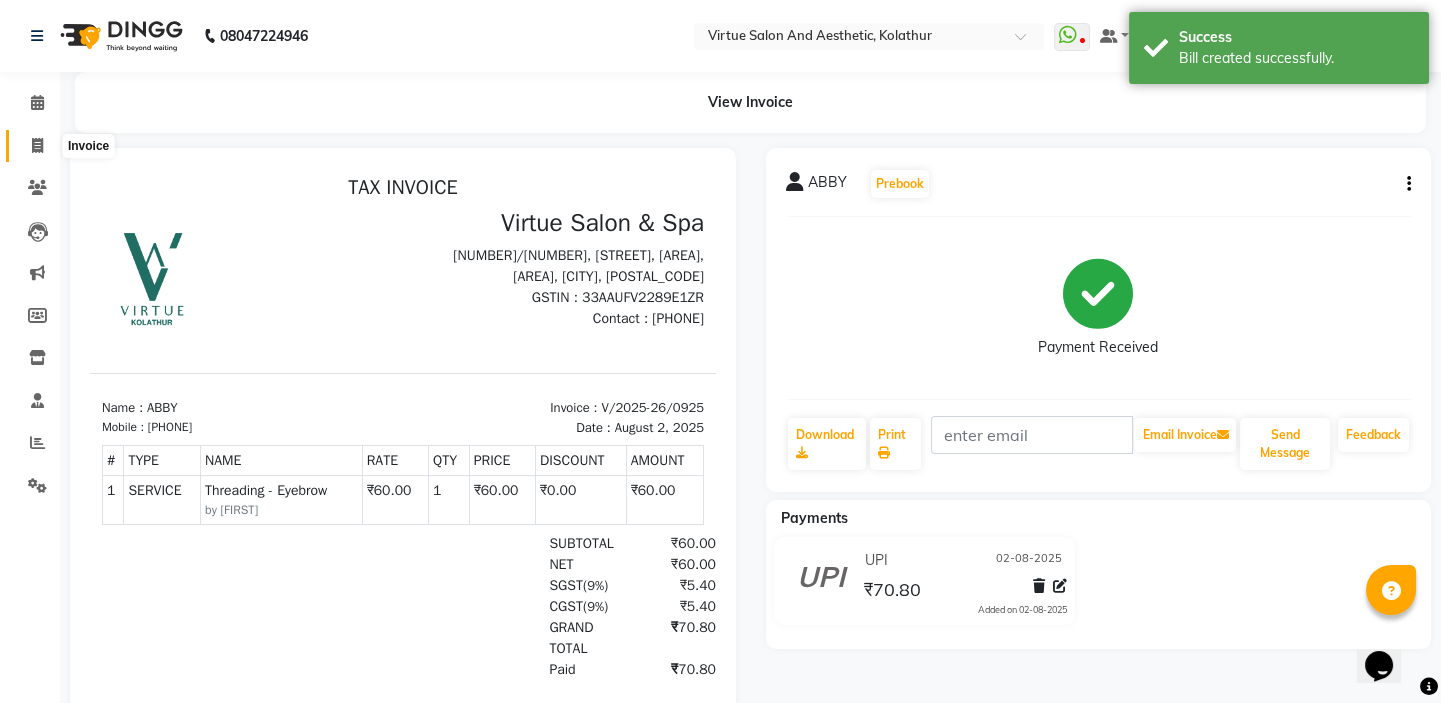 click 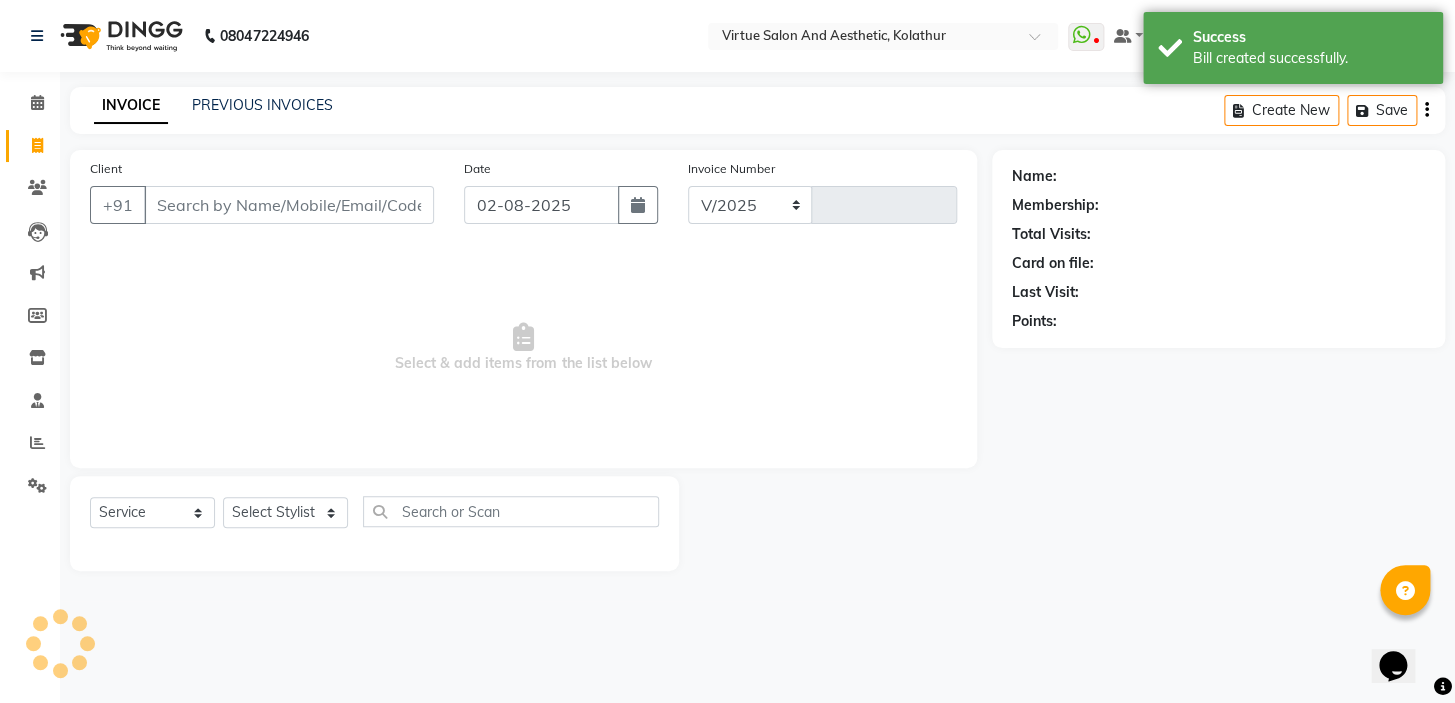 select on "7053" 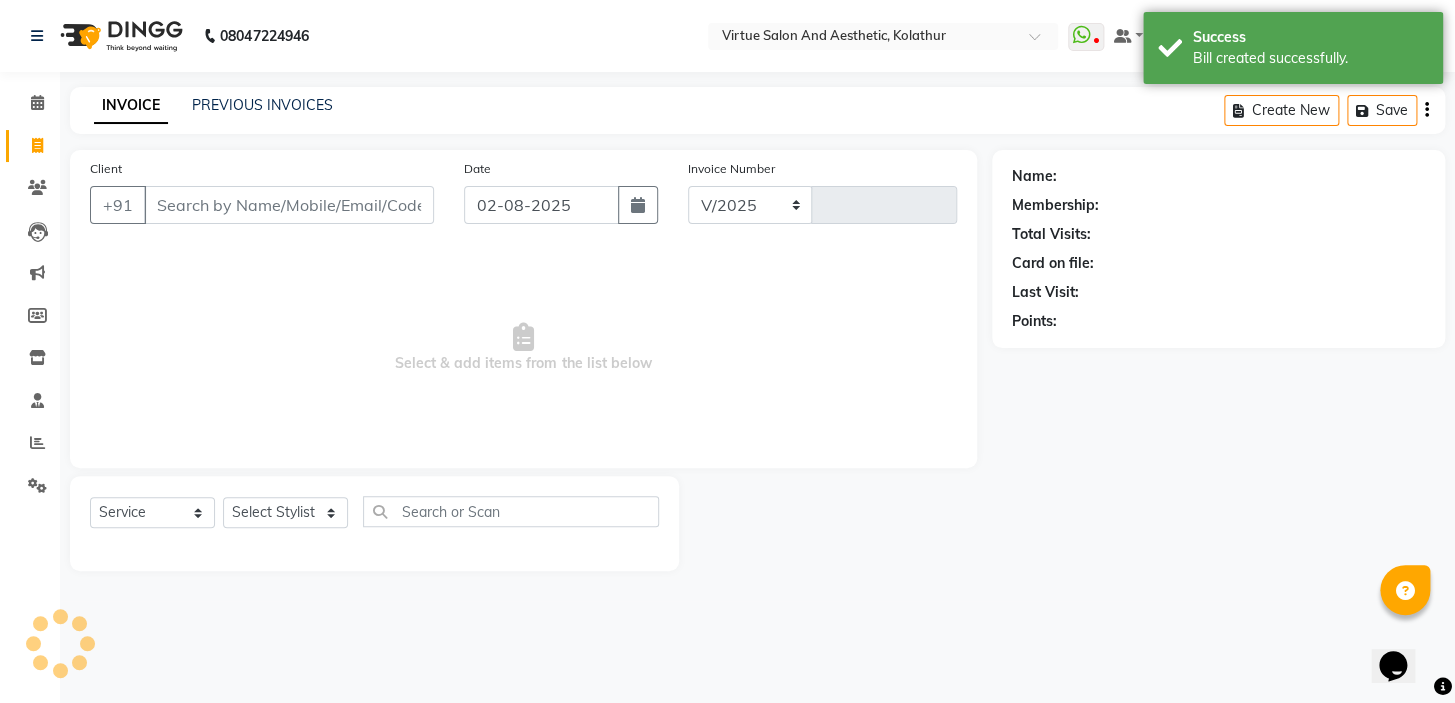 type on "0926" 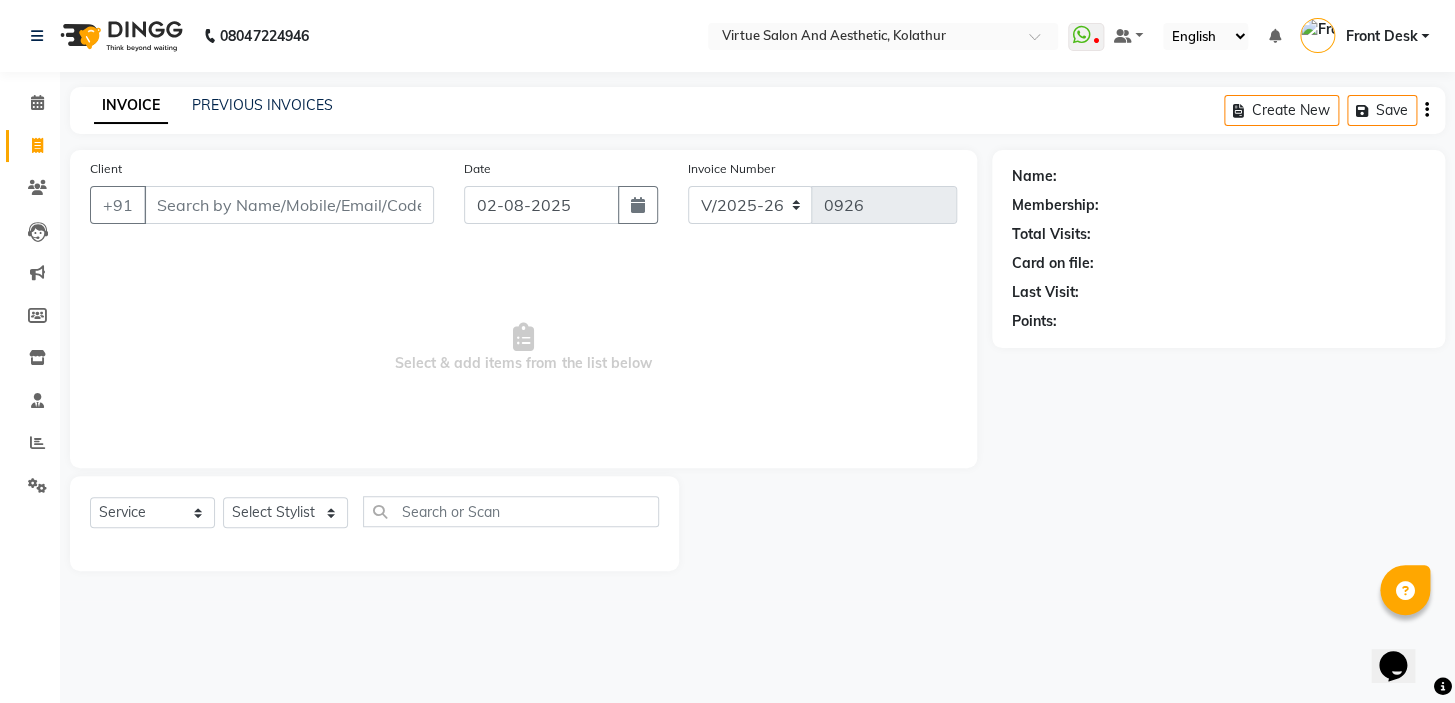 click on "Select & add items from the list below" at bounding box center (523, 348) 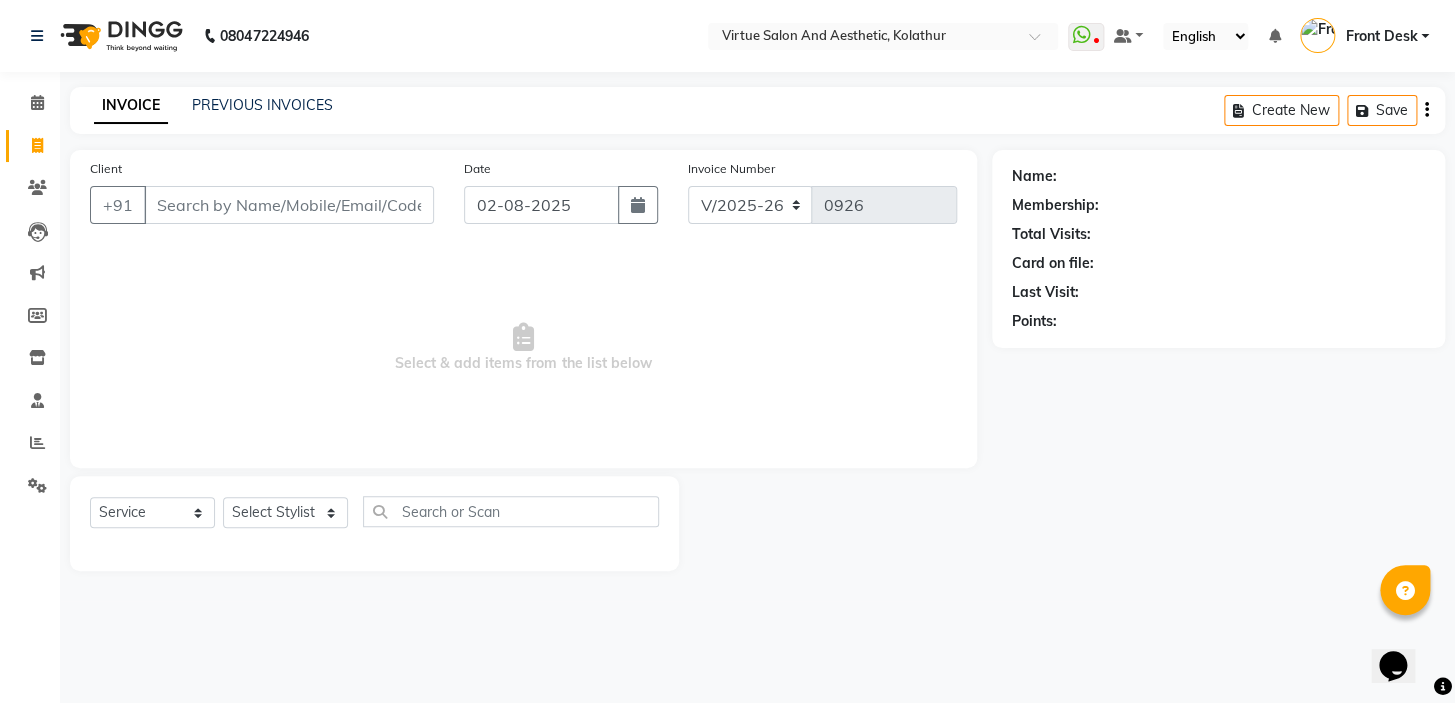 click on "Select & add items from the list below" at bounding box center [523, 348] 